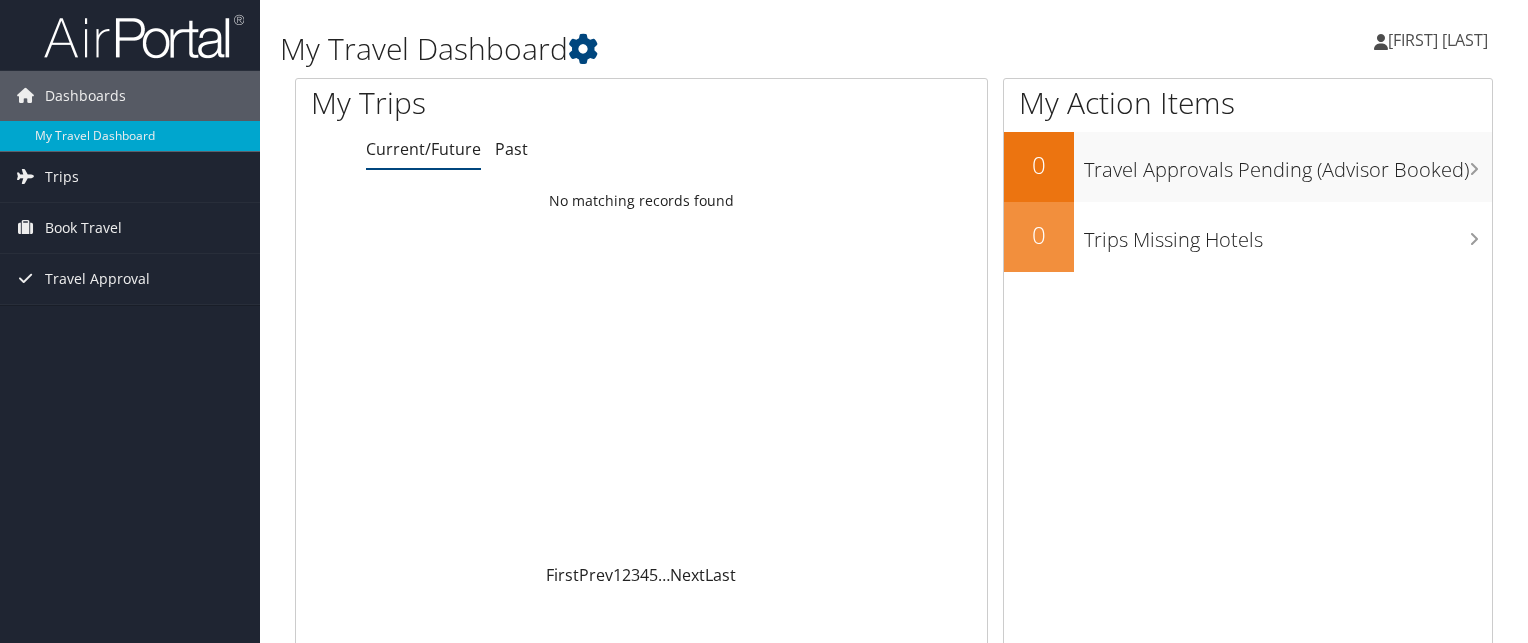 scroll, scrollTop: 0, scrollLeft: 0, axis: both 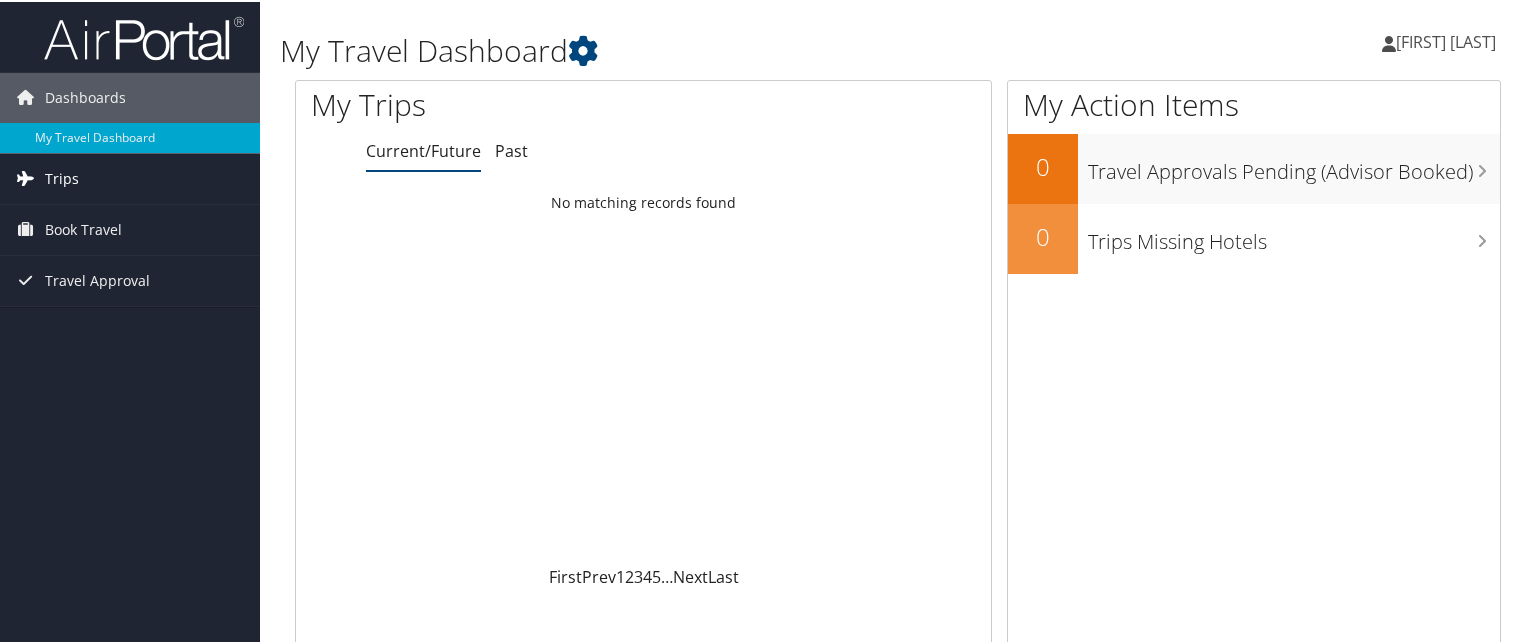 click on "Trips" at bounding box center [62, 177] 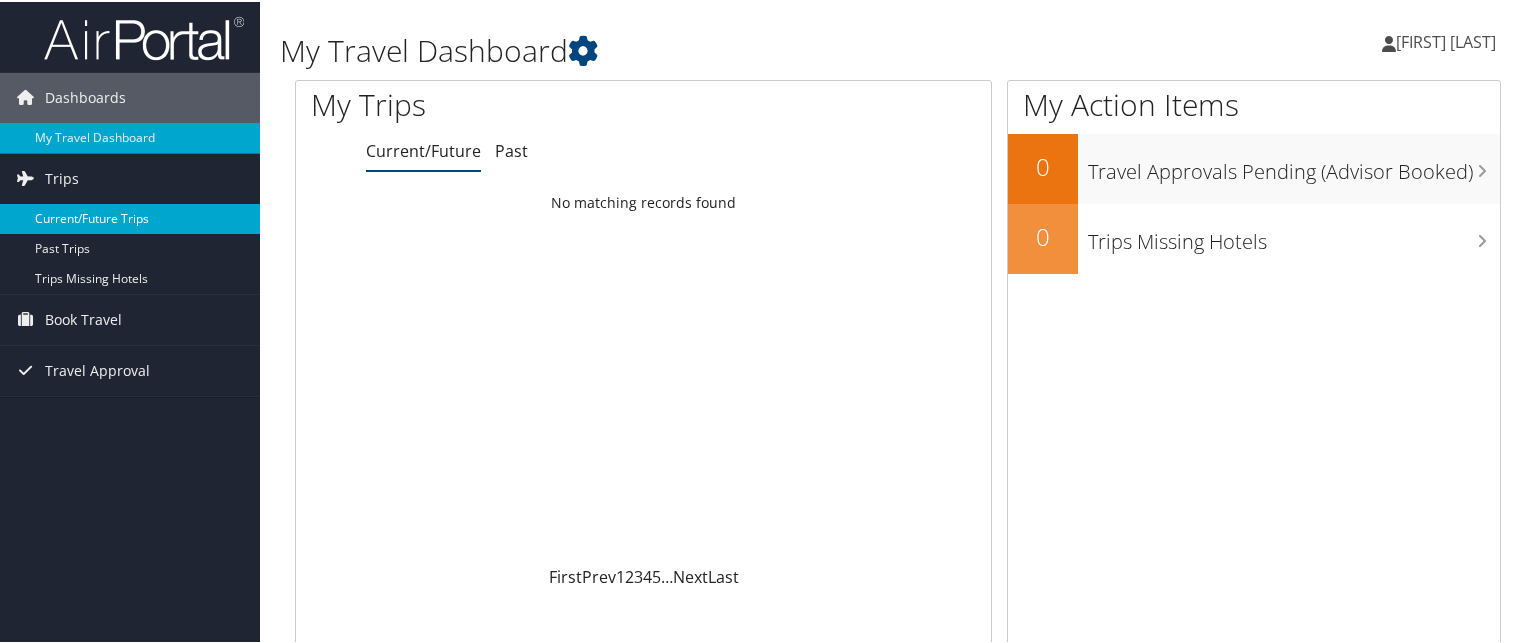 click on "Current/Future Trips" at bounding box center (130, 217) 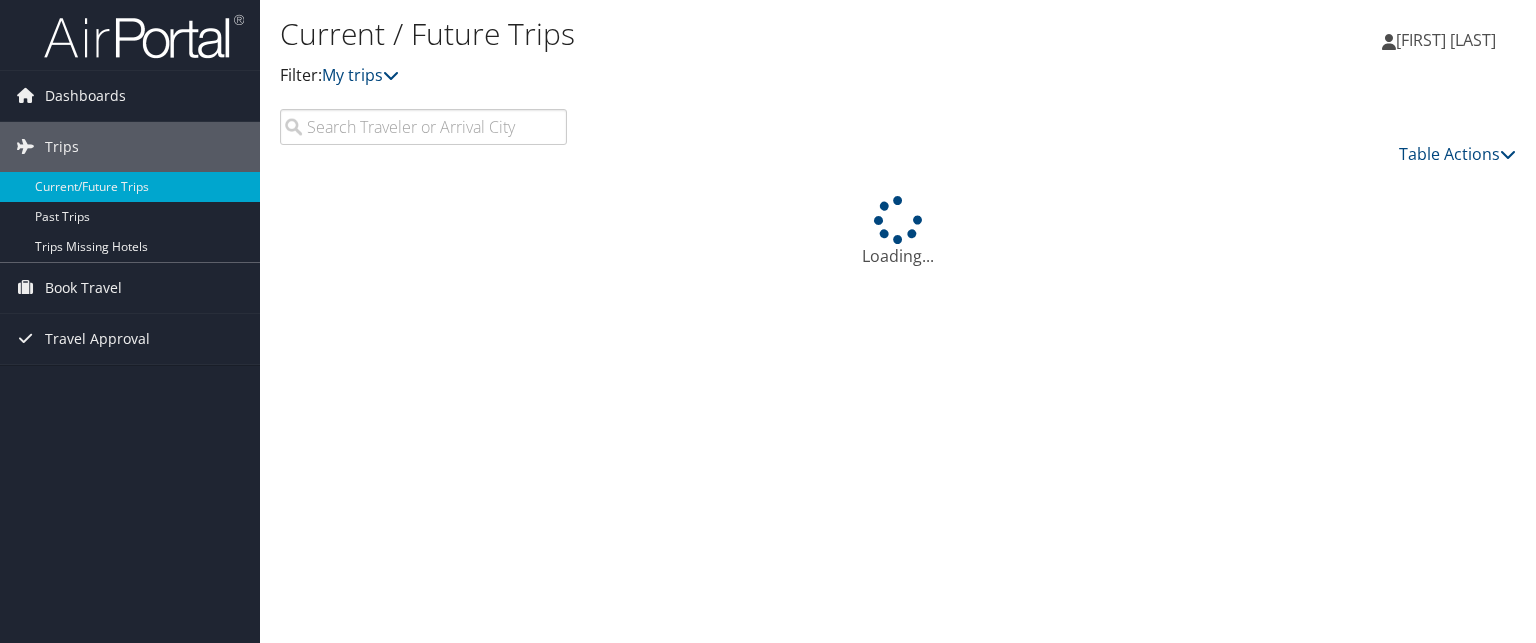 scroll, scrollTop: 0, scrollLeft: 0, axis: both 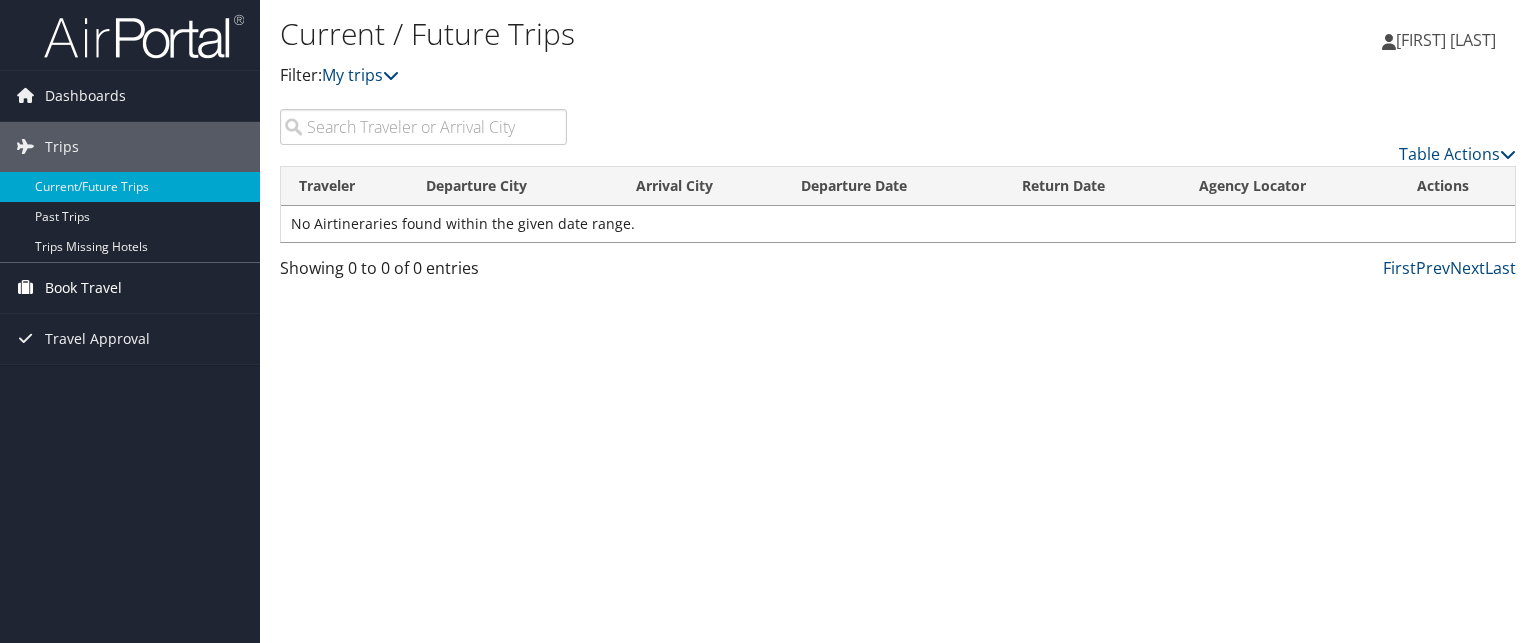 click on "Book Travel" at bounding box center (83, 288) 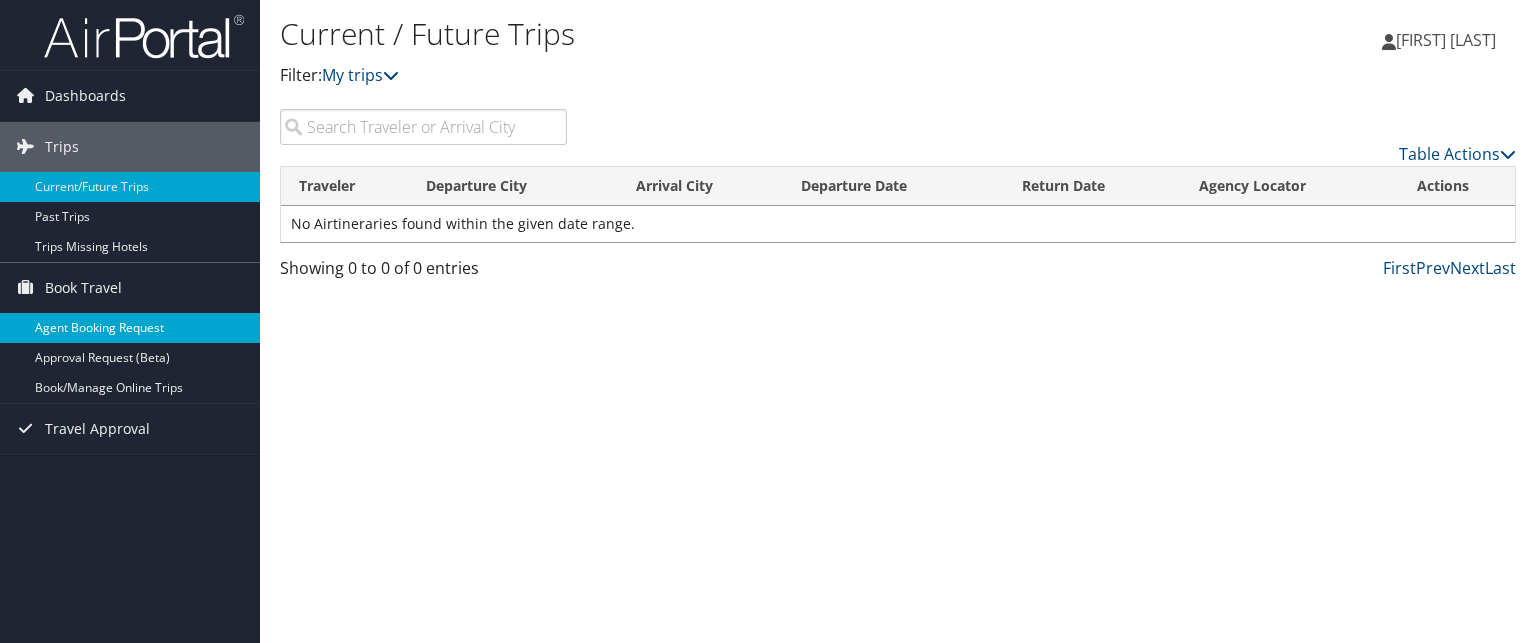 click on "Agent Booking Request" at bounding box center (130, 328) 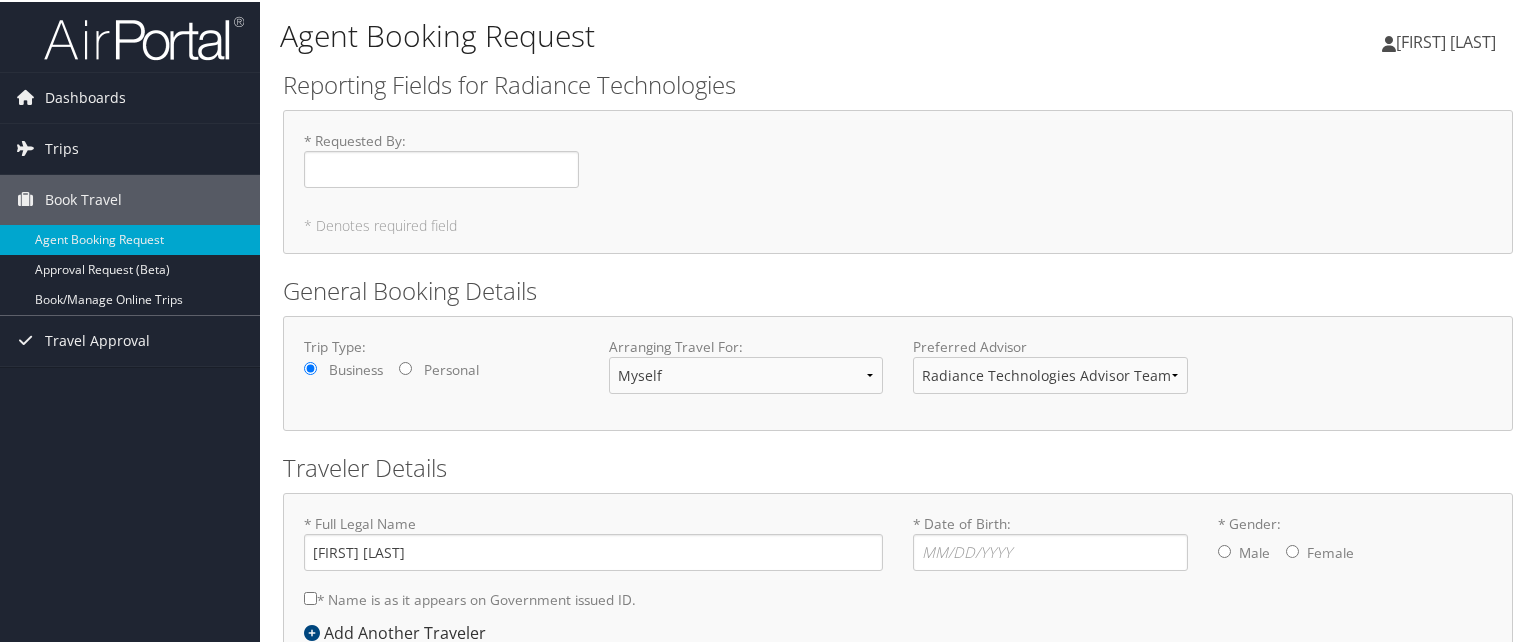 scroll, scrollTop: 124, scrollLeft: 0, axis: vertical 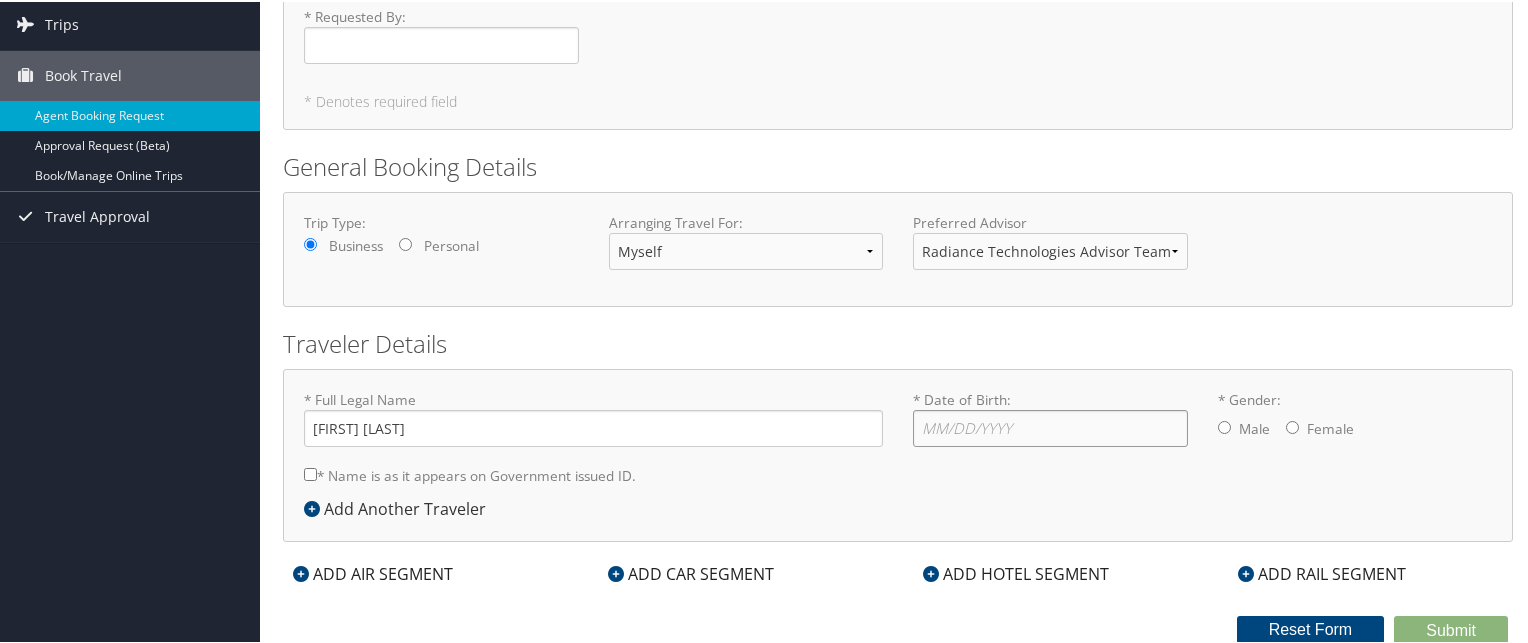 click on "* Date of Birth: Invalid Date" at bounding box center [1050, 426] 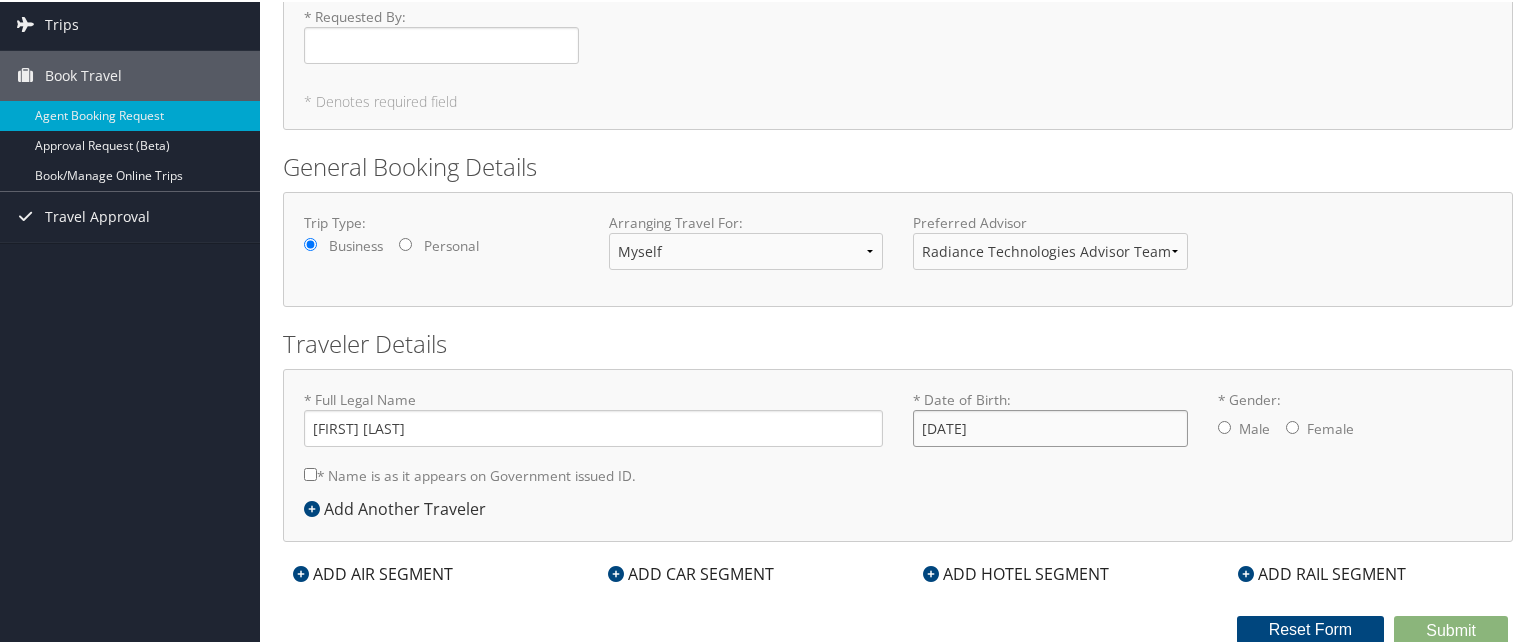type on "[DATE]" 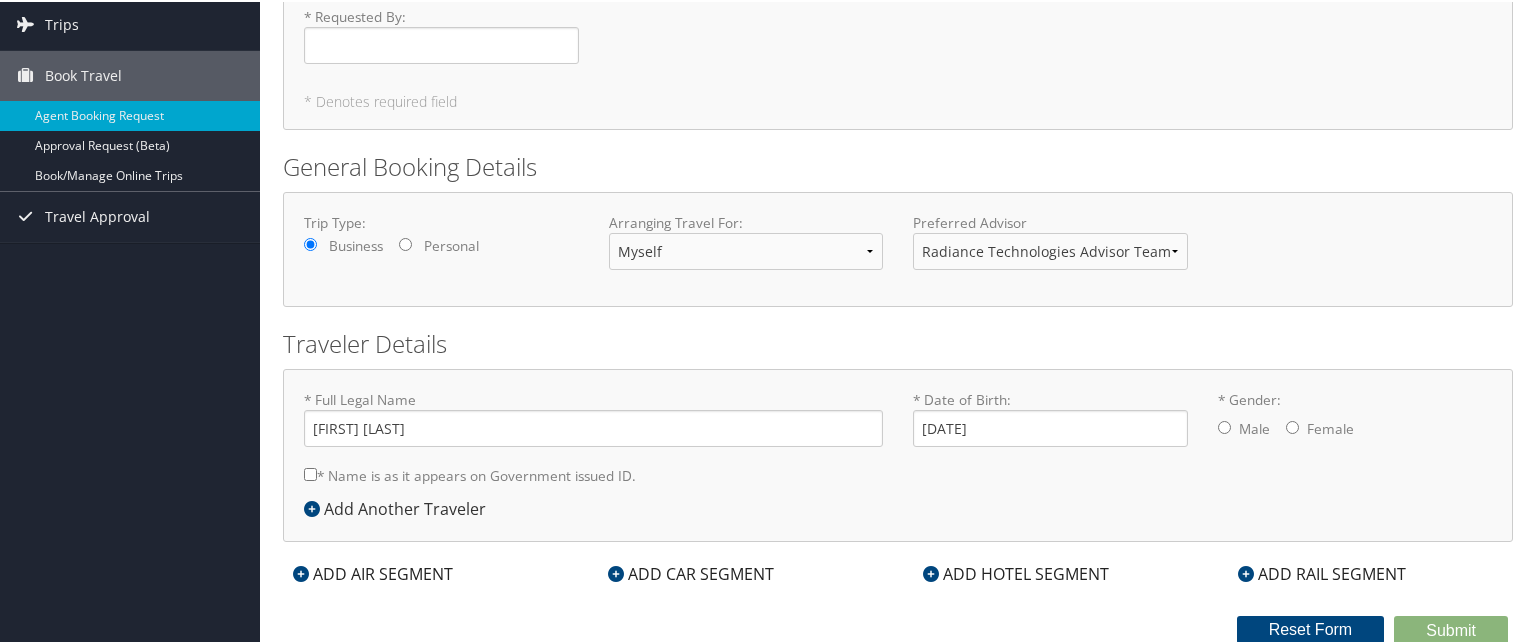 click on "* Gender:  Male Female" at bounding box center (1224, 425) 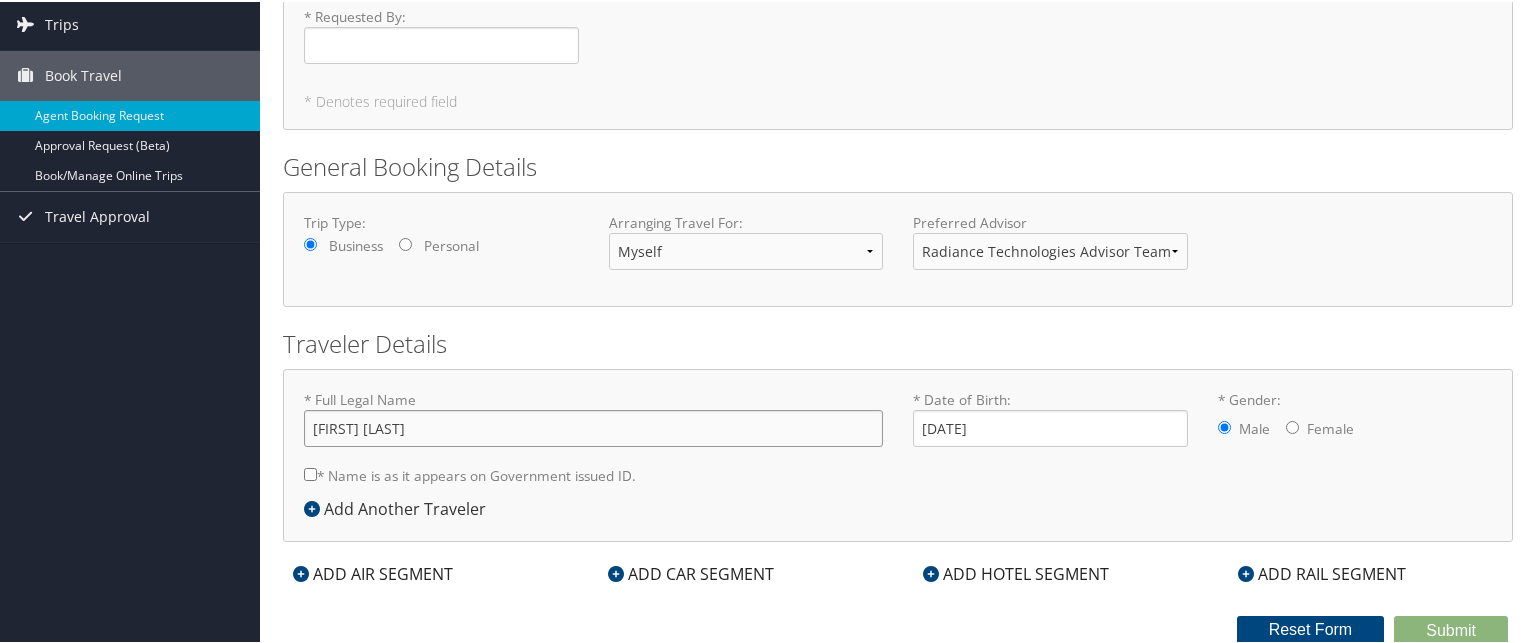 click on "[FIRST] [LAST]" at bounding box center [593, 426] 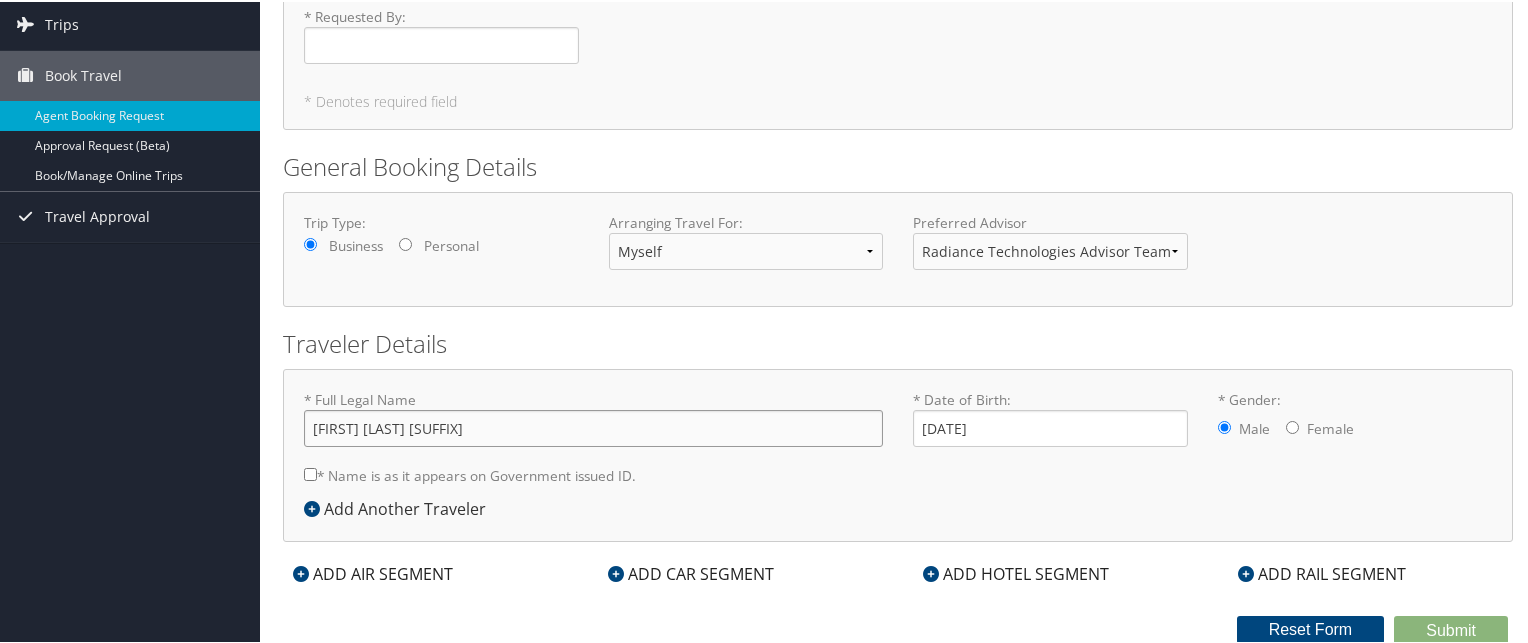 type on "[FIRST] [LAST] [SUFFIX]" 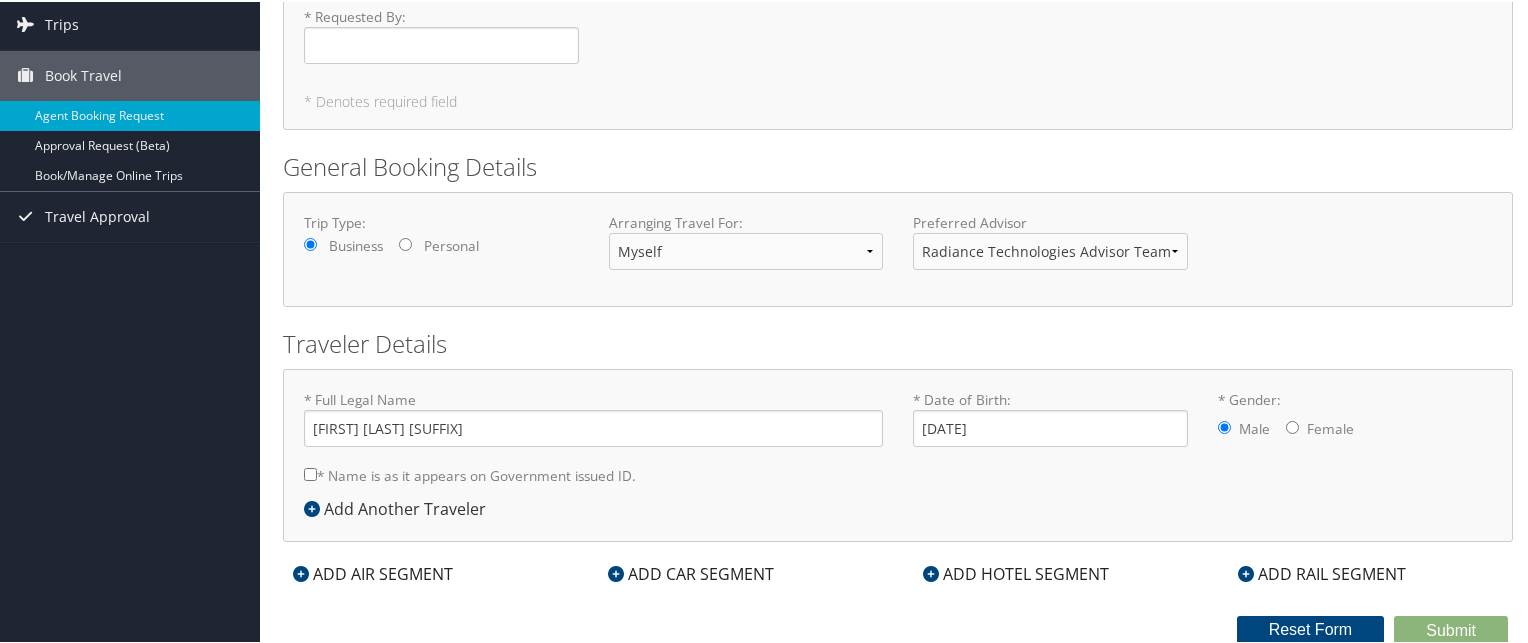 click on "* Full Legal Name [FIRST] [LAST] [SUFFIX] * Name is as it appears on Government issued ID. Required * Date of Birth: [DATE] Invalid Date * Gender:  Male Female" at bounding box center [898, 441] 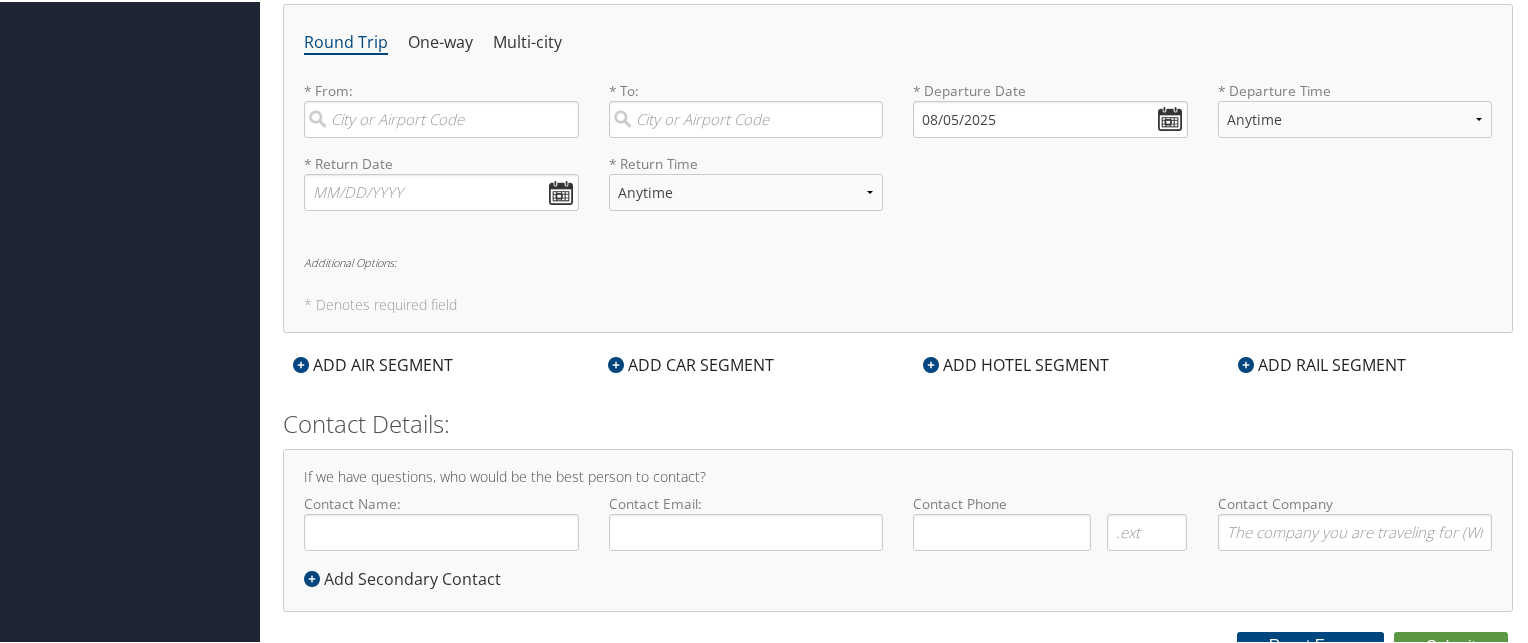 scroll, scrollTop: 739, scrollLeft: 0, axis: vertical 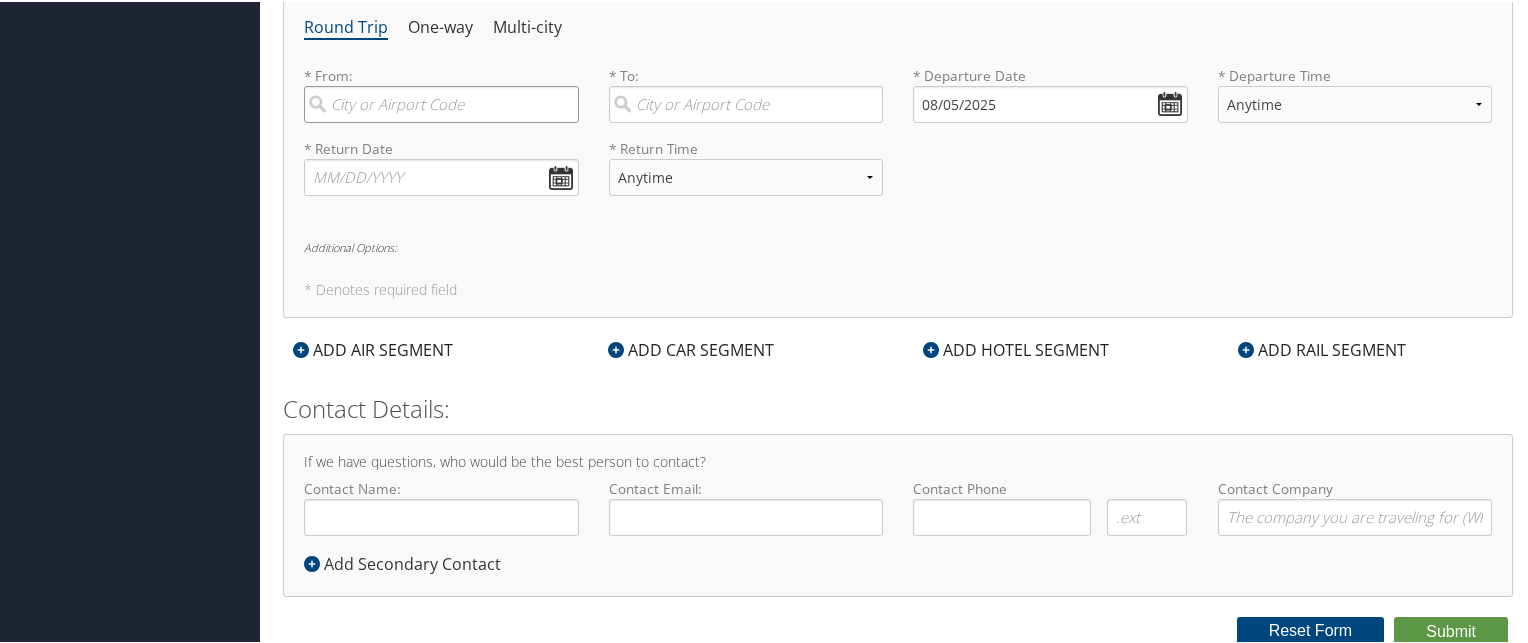 click at bounding box center (441, 102) 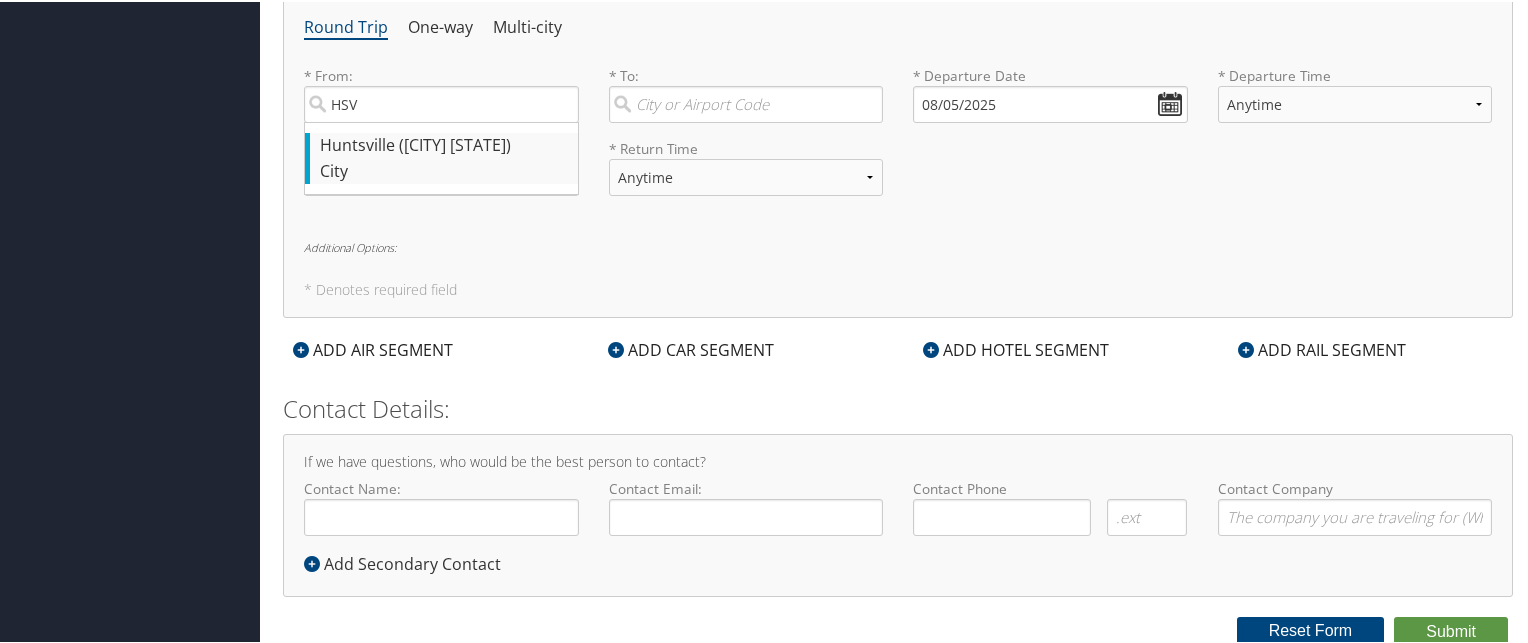 click on "Huntsville   (HSV AL)" at bounding box center [444, 144] 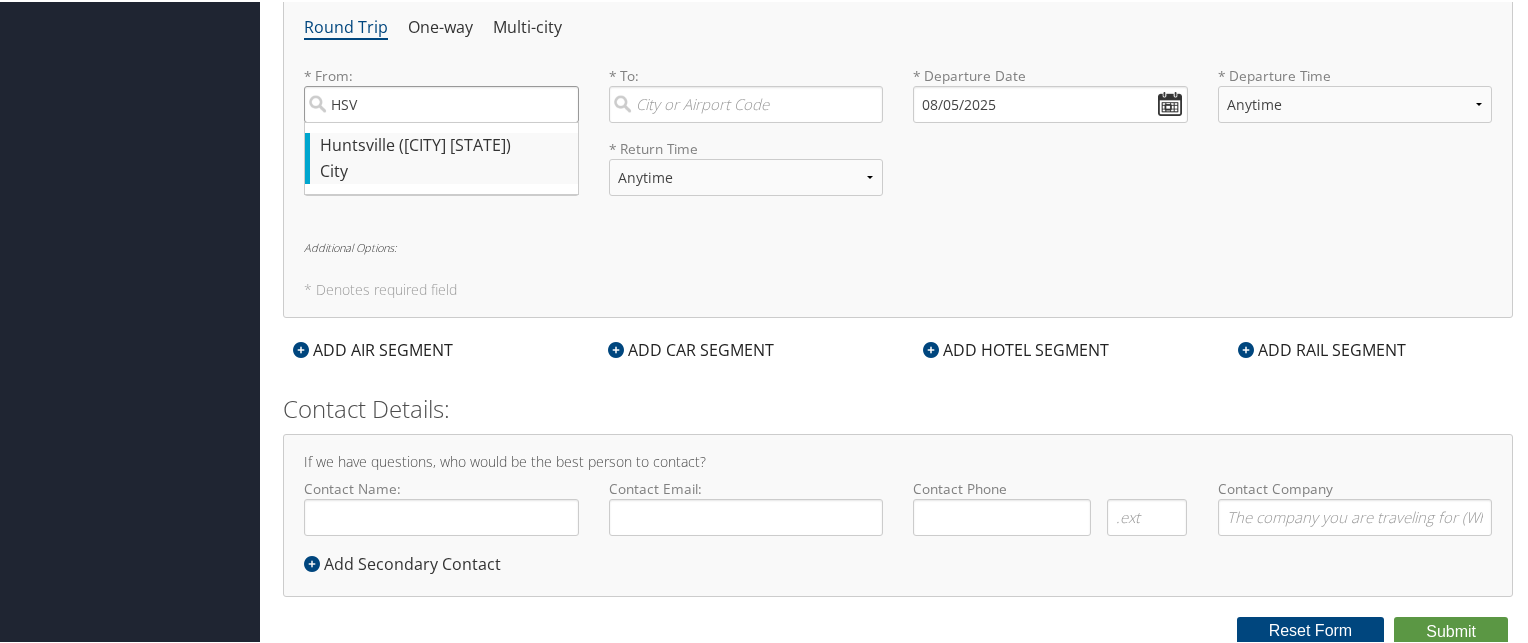 click on "HSV" at bounding box center [441, 102] 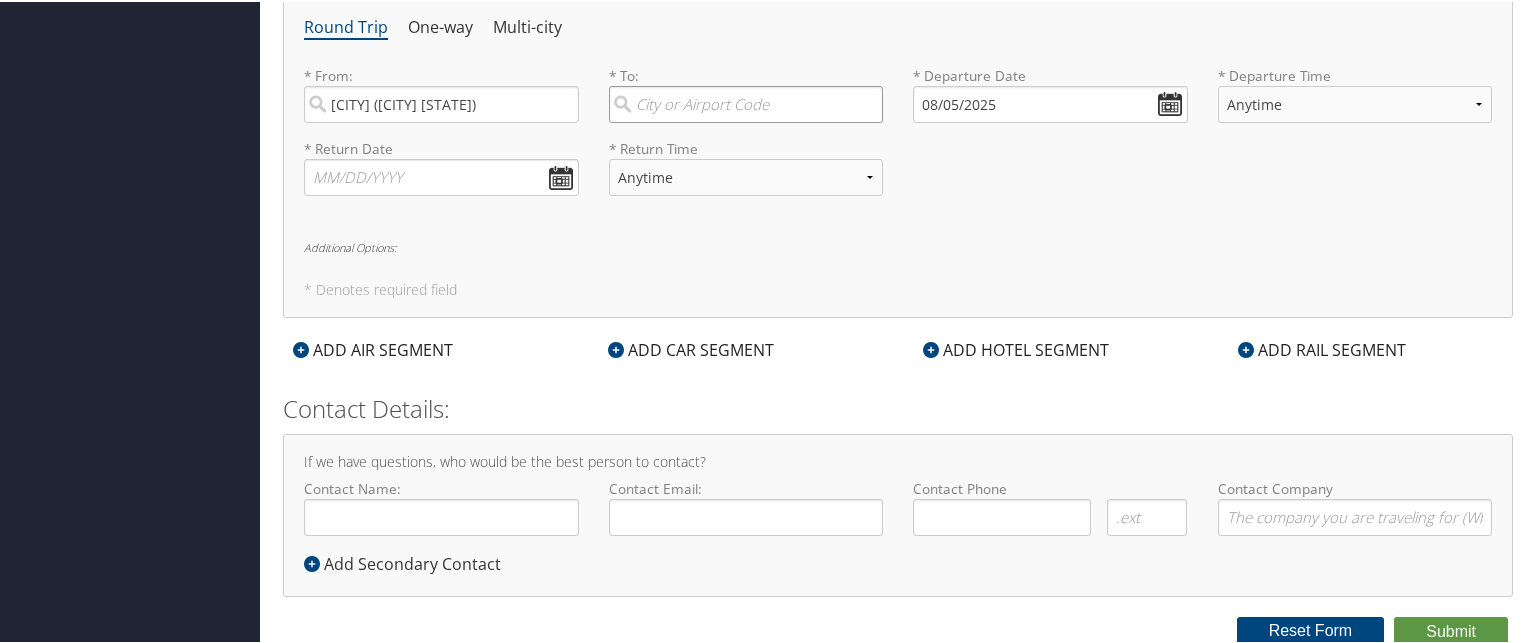 click at bounding box center (746, 102) 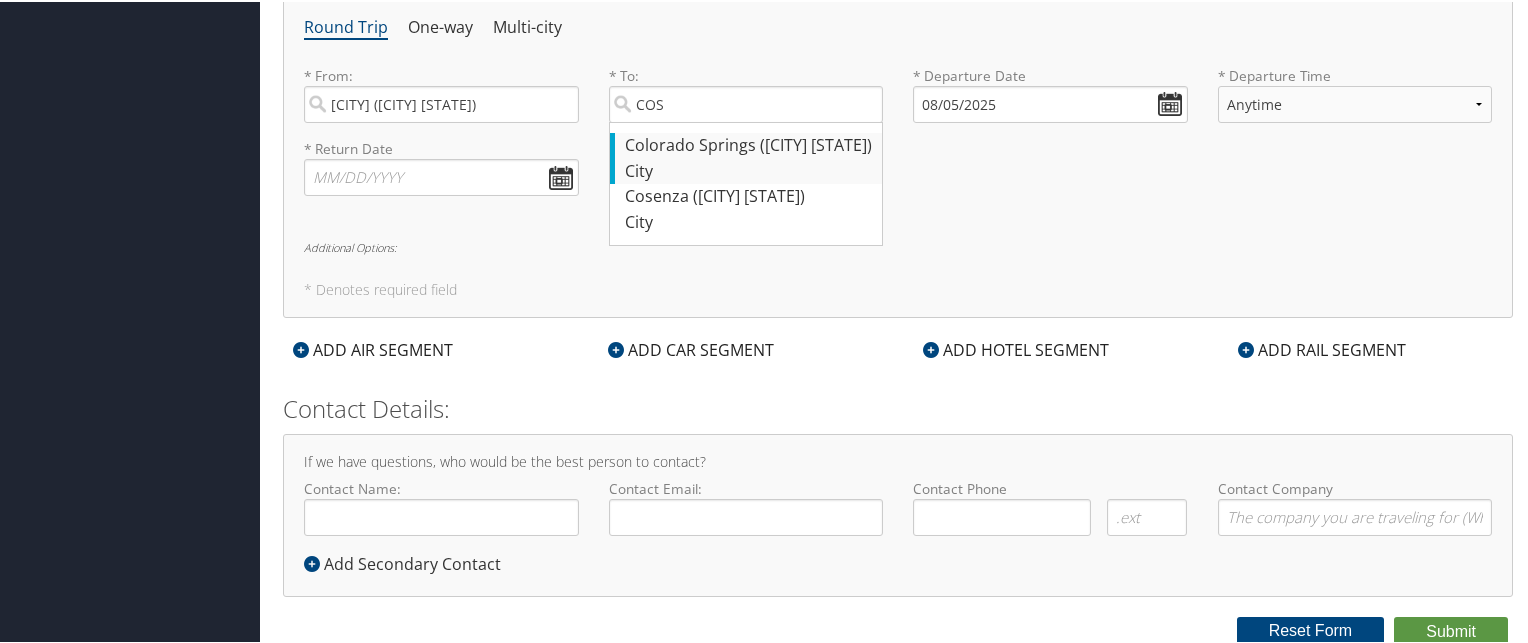 click on "Colorado Springs   (COS CO)" at bounding box center [749, 144] 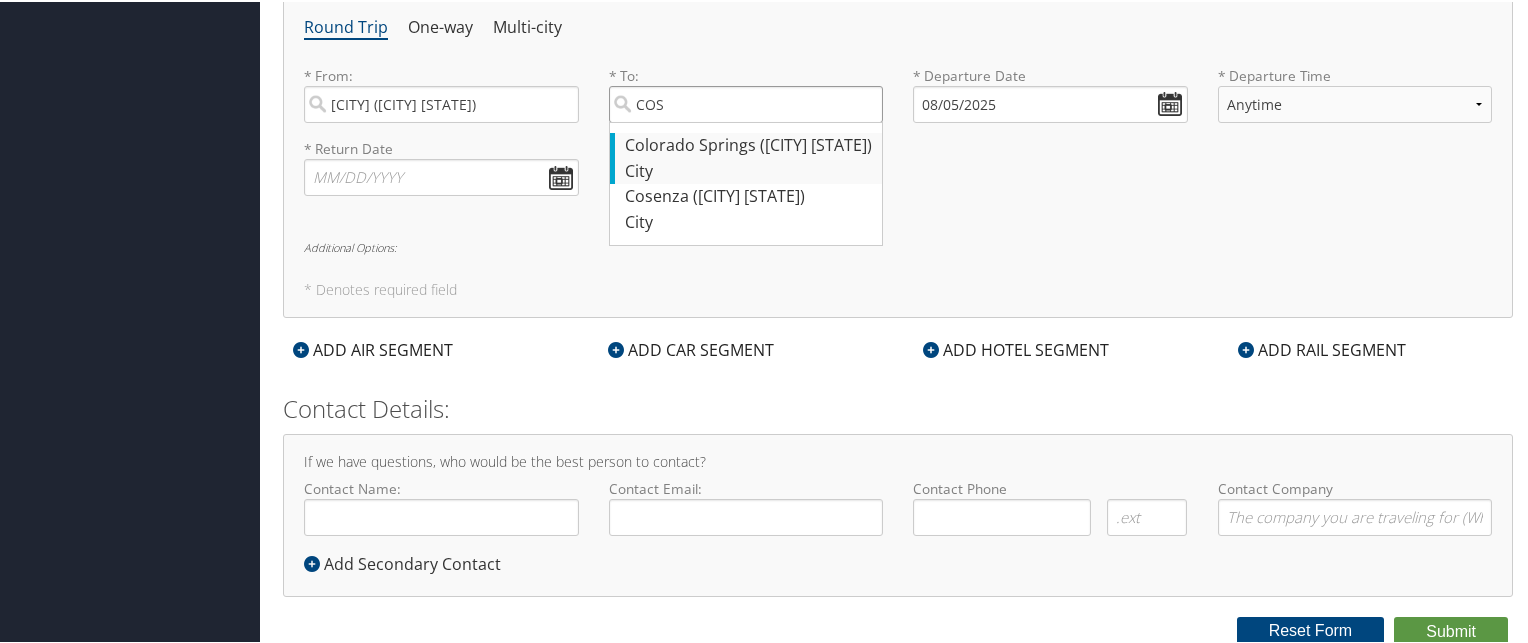 click on "COS" at bounding box center [746, 102] 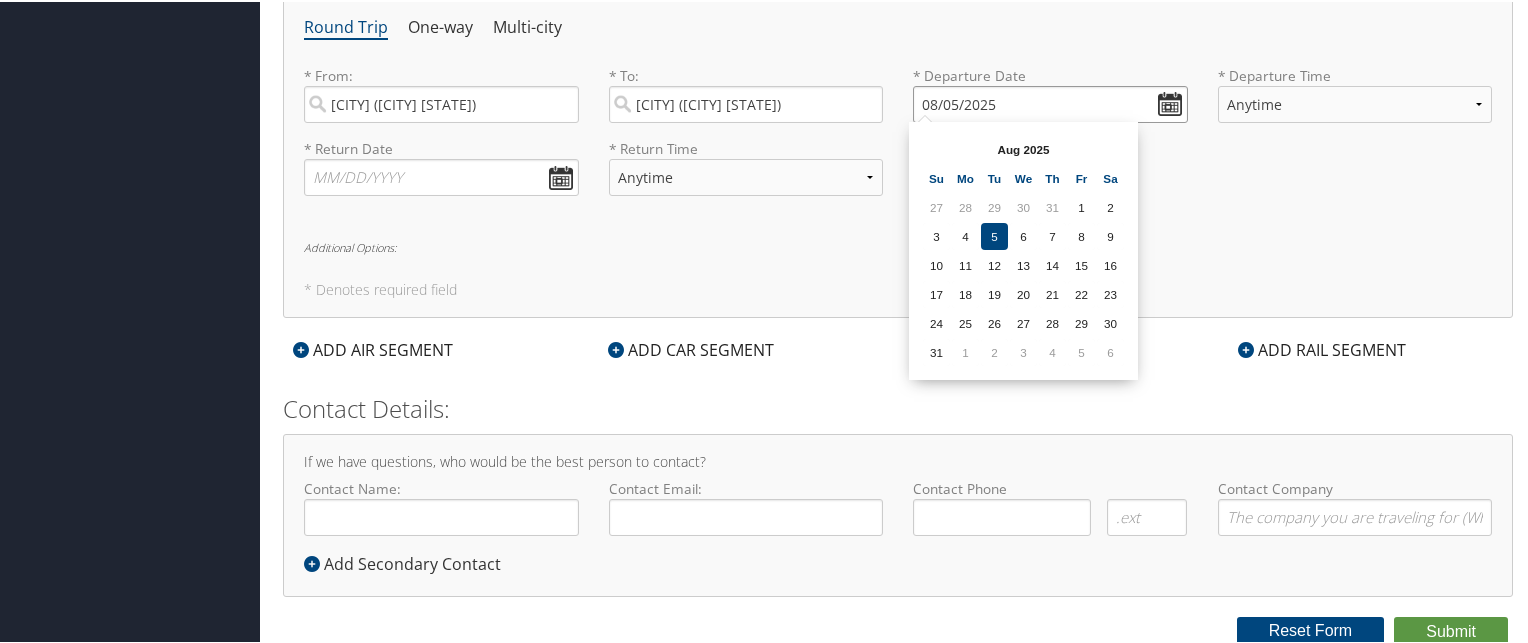 click on "08/05/2025" at bounding box center (1050, 102) 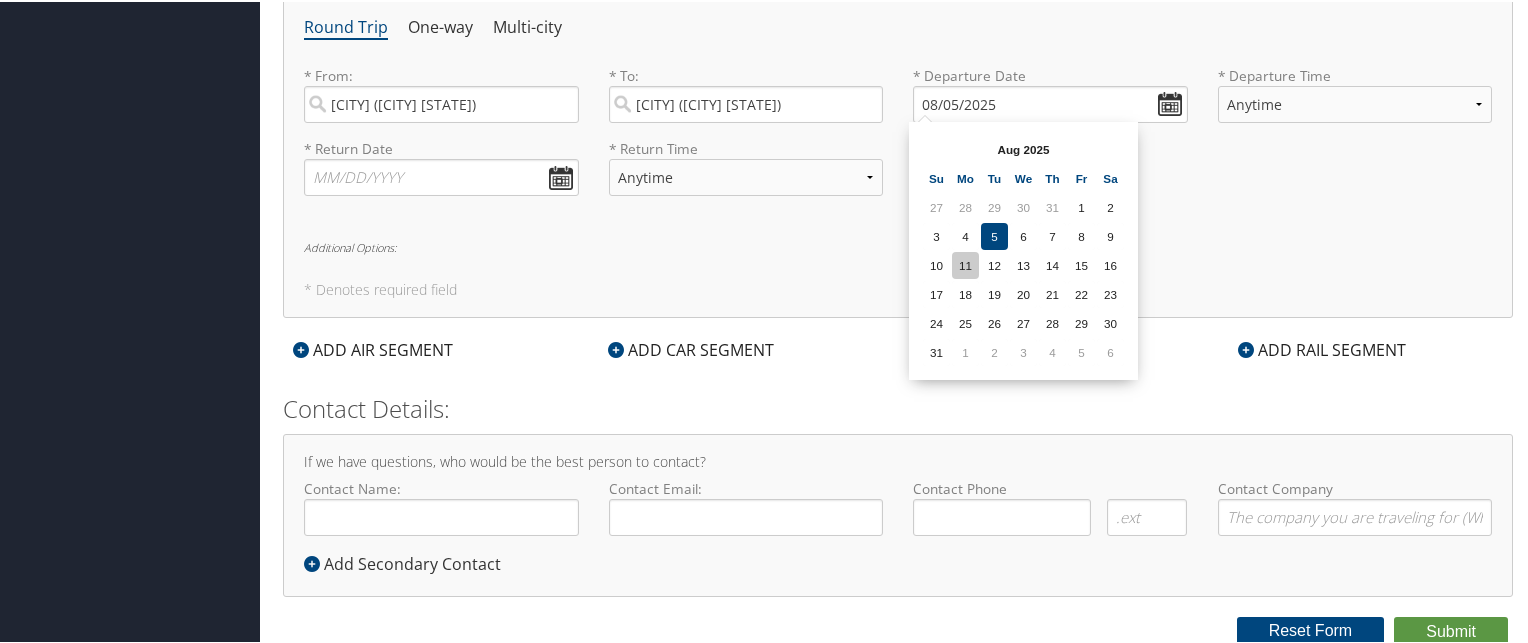 click on "11" at bounding box center (965, 263) 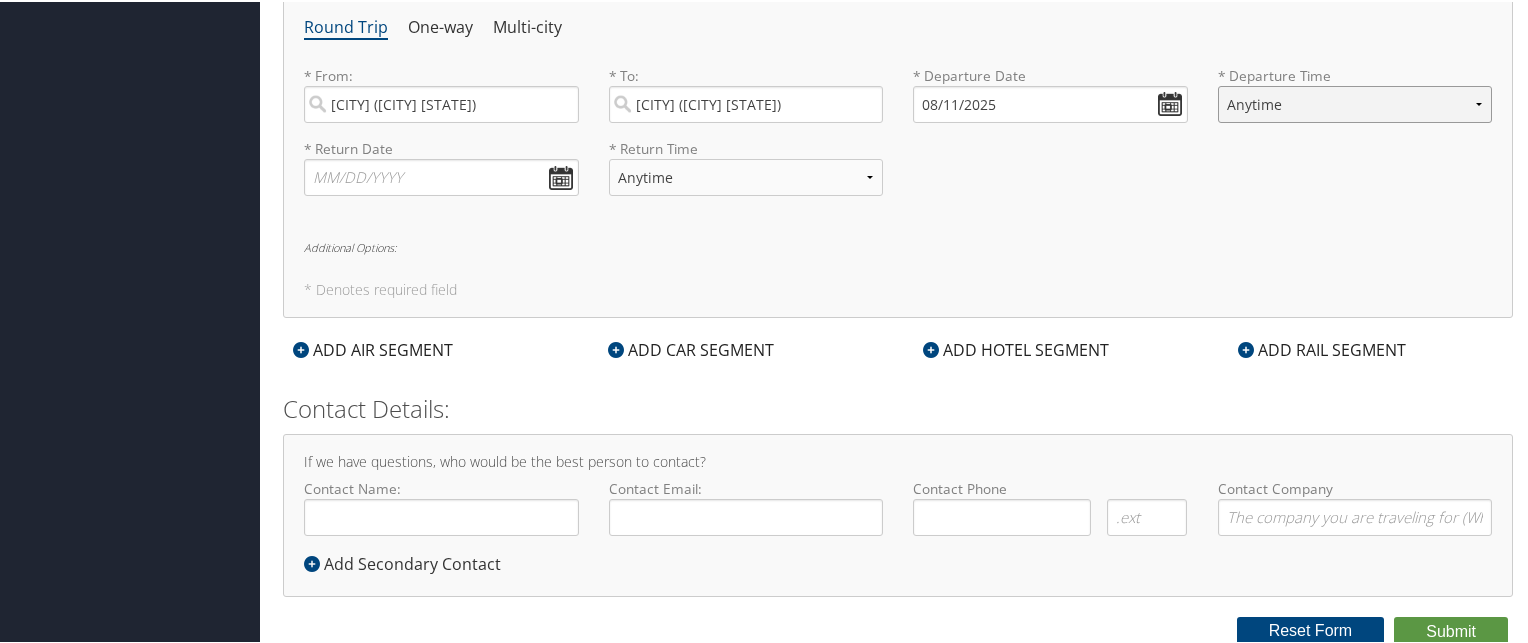 click on "Anytime Early Morning (5AM-7AM) Morning (7AM-12PM) Afternoon (12PM-5PM) Evening (5PM-10PM) Red Eye (10PM-5AM)  12:00 AM   1:00 AM   2:00 AM   3:00 AM   4:00 AM   5:00 AM   6:00 AM   7:00 AM   8:00 AM   9:00 AM   10:00 AM   11:00 AM   12:00 PM (Noon)   1:00 PM   2:00 PM   3:00 PM   4:00 PM   5:00 PM   6:00 PM   7:00 PM   8:00 PM   9:00 PM   10:00 PM   11:00 PM" at bounding box center [1355, 102] 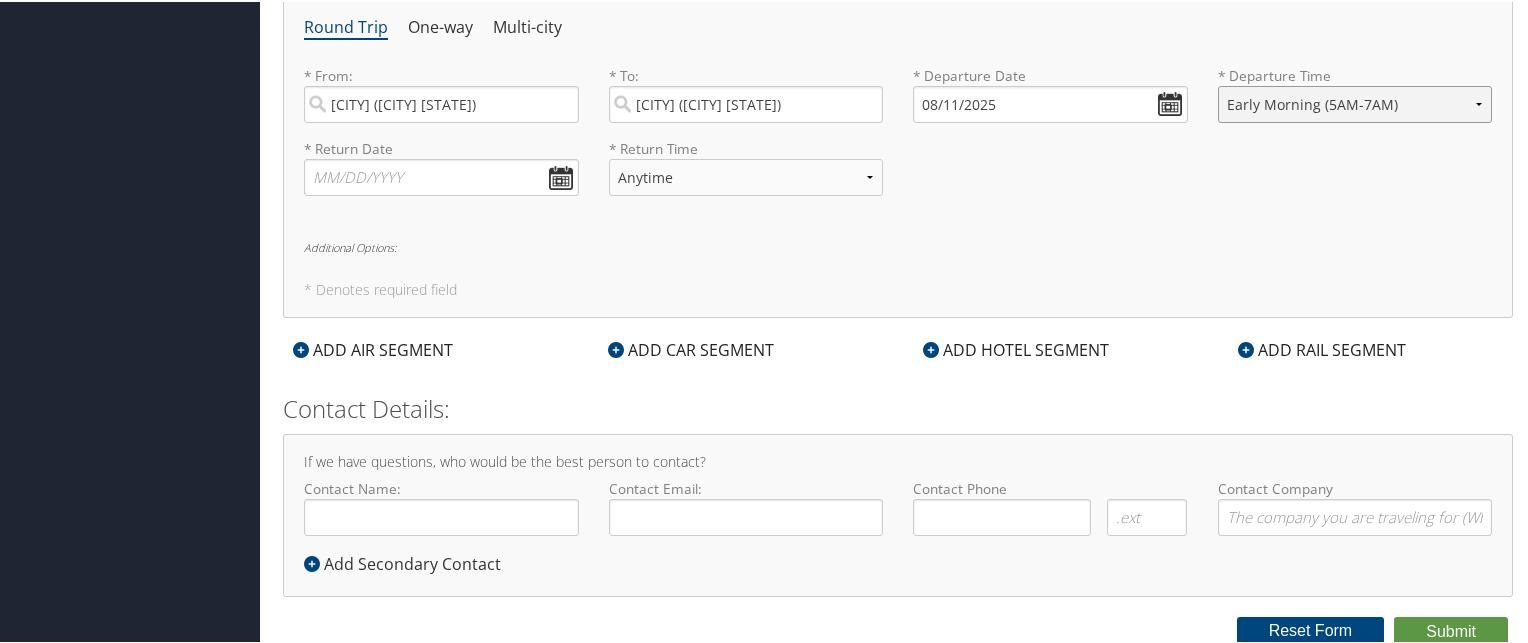 click on "Anytime Early Morning (5AM-7AM) Morning (7AM-12PM) Afternoon (12PM-5PM) Evening (5PM-10PM) Red Eye (10PM-5AM)  12:00 AM   1:00 AM   2:00 AM   3:00 AM   4:00 AM   5:00 AM   6:00 AM   7:00 AM   8:00 AM   9:00 AM   10:00 AM   11:00 AM   12:00 PM (Noon)   1:00 PM   2:00 PM   3:00 PM   4:00 PM   5:00 PM   6:00 PM   7:00 PM   8:00 PM   9:00 PM   10:00 PM   11:00 PM" at bounding box center [1355, 102] 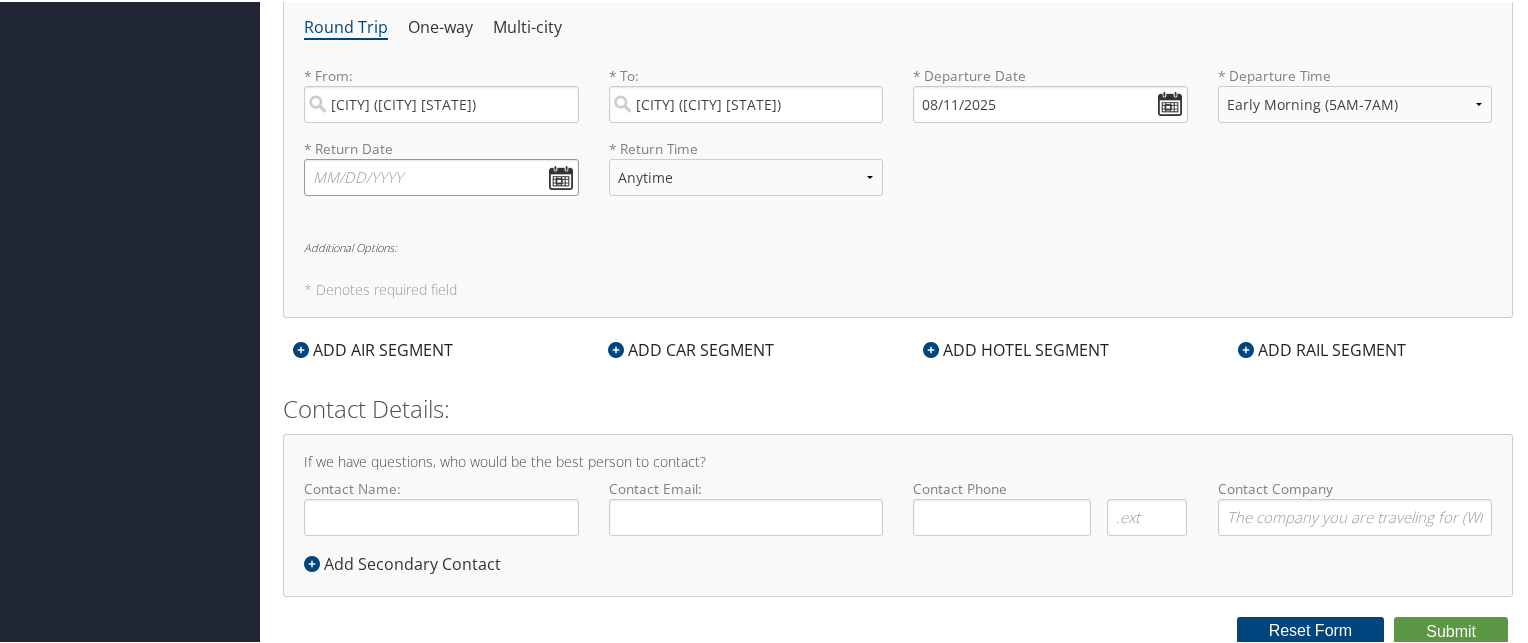 click at bounding box center [441, 175] 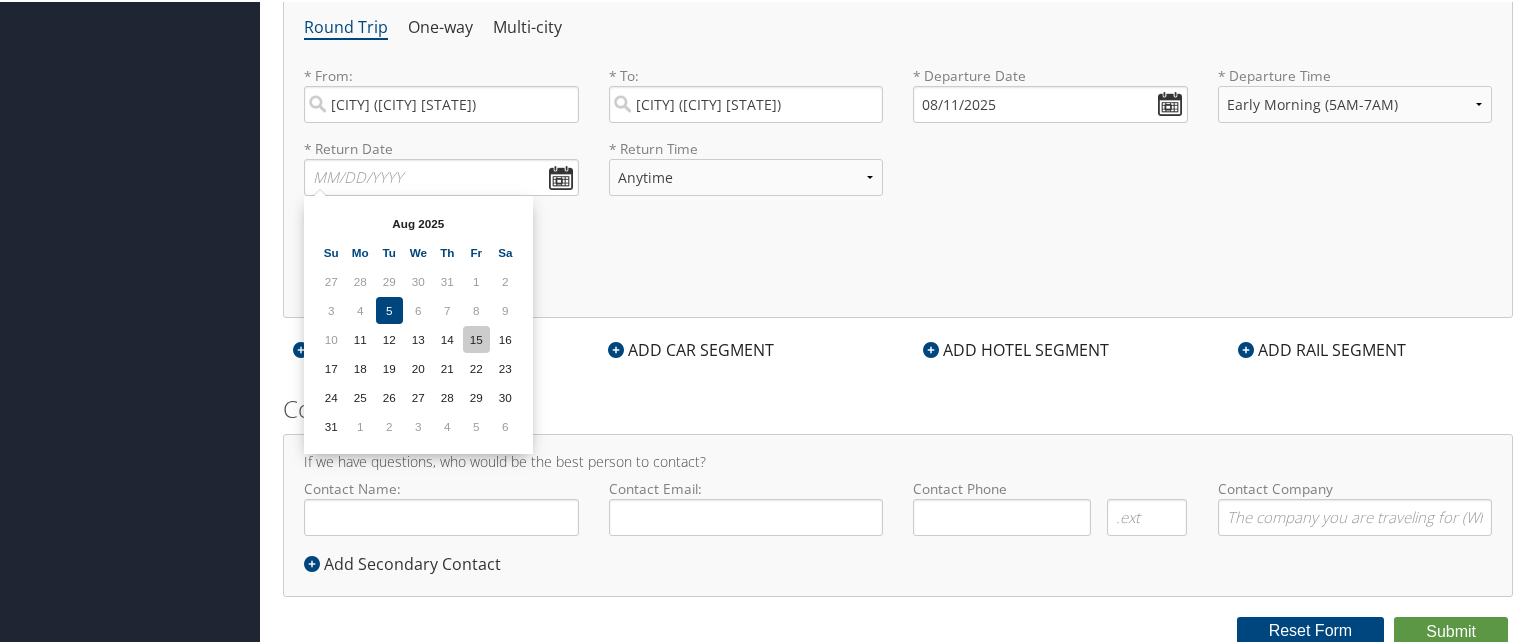 click on "15" at bounding box center (476, 337) 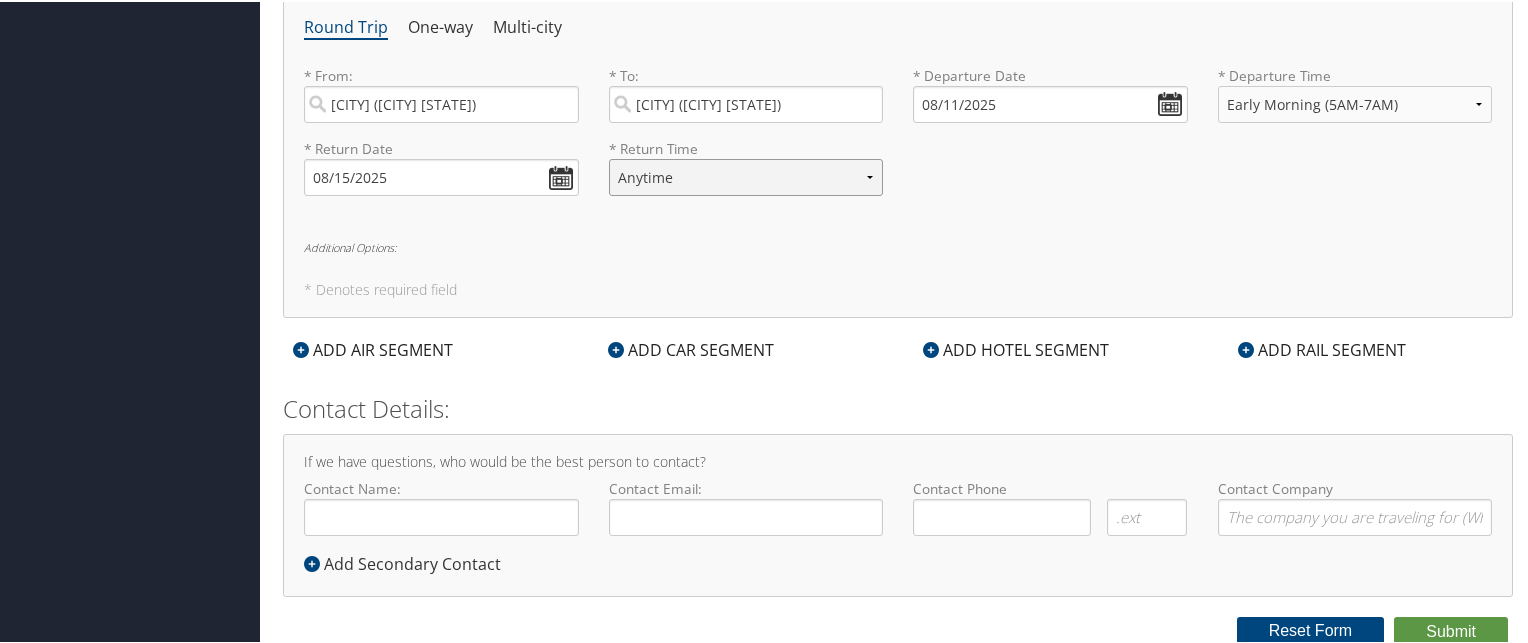 click on "Anytime Early Morning (5AM-7AM) Morning (7AM-12PM) Afternoon (12PM-5PM) Evening (5PM-10PM) Red Eye (10PM-5AM)  12:00 AM   1:00 AM   2:00 AM   3:00 AM   4:00 AM   5:00 AM   6:00 AM   7:00 AM   8:00 AM   9:00 AM   10:00 AM   11:00 AM   12:00 PM (Noon)   1:00 PM   2:00 PM   3:00 PM   4:00 PM   5:00 PM   6:00 PM   7:00 PM   8:00 PM   9:00 PM   10:00 PM   11:00 PM" at bounding box center (746, 175) 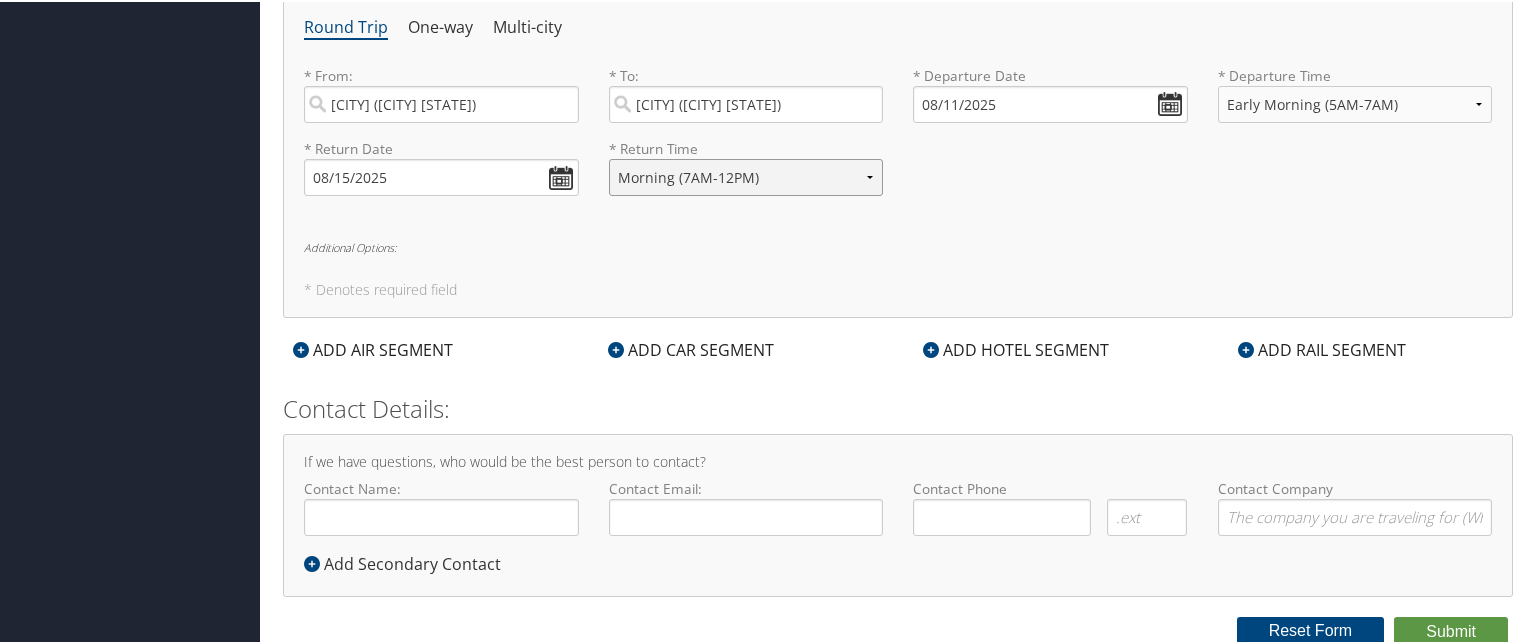 click on "Anytime Early Morning (5AM-7AM) Morning (7AM-12PM) Afternoon (12PM-5PM) Evening (5PM-10PM) Red Eye (10PM-5AM)  12:00 AM   1:00 AM   2:00 AM   3:00 AM   4:00 AM   5:00 AM   6:00 AM   7:00 AM   8:00 AM   9:00 AM   10:00 AM   11:00 AM   12:00 PM (Noon)   1:00 PM   2:00 PM   3:00 PM   4:00 PM   5:00 PM   6:00 PM   7:00 PM   8:00 PM   9:00 PM   10:00 PM   11:00 PM" at bounding box center [746, 175] 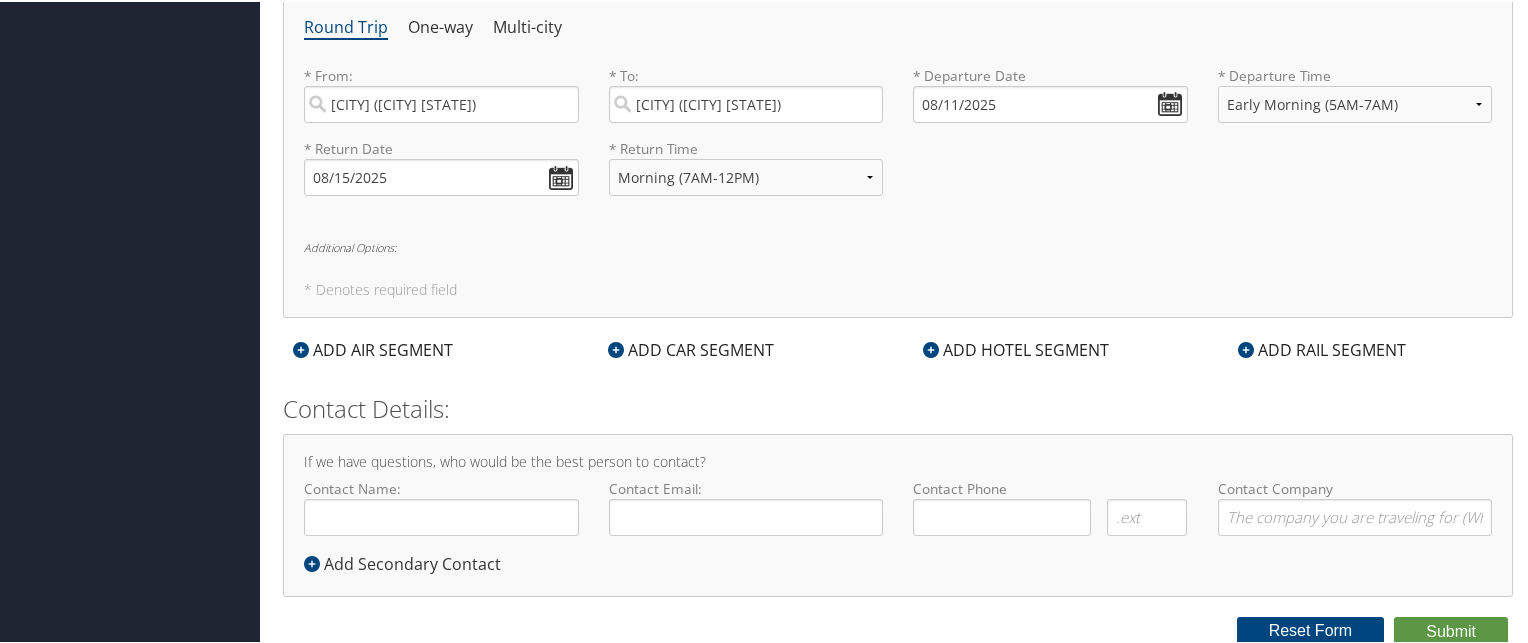 click on "Round Trip One-way Multi-city * From: Huntsville (HSV AL) Required * To: Colorado Springs (COS CO) Required * Departure Date 08/11/2025 Dates must be valid * Departure Time Anytime Early Morning (5AM-7AM) Morning (7AM-12PM) Afternoon (12PM-5PM) Evening (5PM-10PM) Red Eye (10PM-5AM)  12:00 AM   1:00 AM   2:00 AM   3:00 AM   4:00 AM   5:00 AM   6:00 AM   7:00 AM   8:00 AM   9:00 AM   10:00 AM   11:00 AM   12:00 PM (Noon)   1:00 PM   2:00 PM   3:00 PM   4:00 PM   5:00 PM   6:00 PM   7:00 PM   8:00 PM   9:00 PM   10:00 PM   11:00 PM  Required * Return Date 08/15/2025 Dates must be valid * Return Time Anytime Early Morning (5AM-7AM) Morning (7AM-12PM) Afternoon (12PM-5PM) Evening (5PM-10PM) Red Eye (10PM-5AM)  12:00 AM   1:00 AM   2:00 AM   3:00 AM   4:00 AM   5:00 AM   6:00 AM   7:00 AM   8:00 AM   9:00 AM   10:00 AM   11:00 AM   12:00 PM (Noon)   1:00 PM   2:00 PM   3:00 PM   4:00 PM   5:00 PM   6:00 PM   7:00 PM   8:00 PM   9:00 PM   10:00 PM   11:00 PM  Required   Additional Options: * Denotes required field" at bounding box center (898, 151) 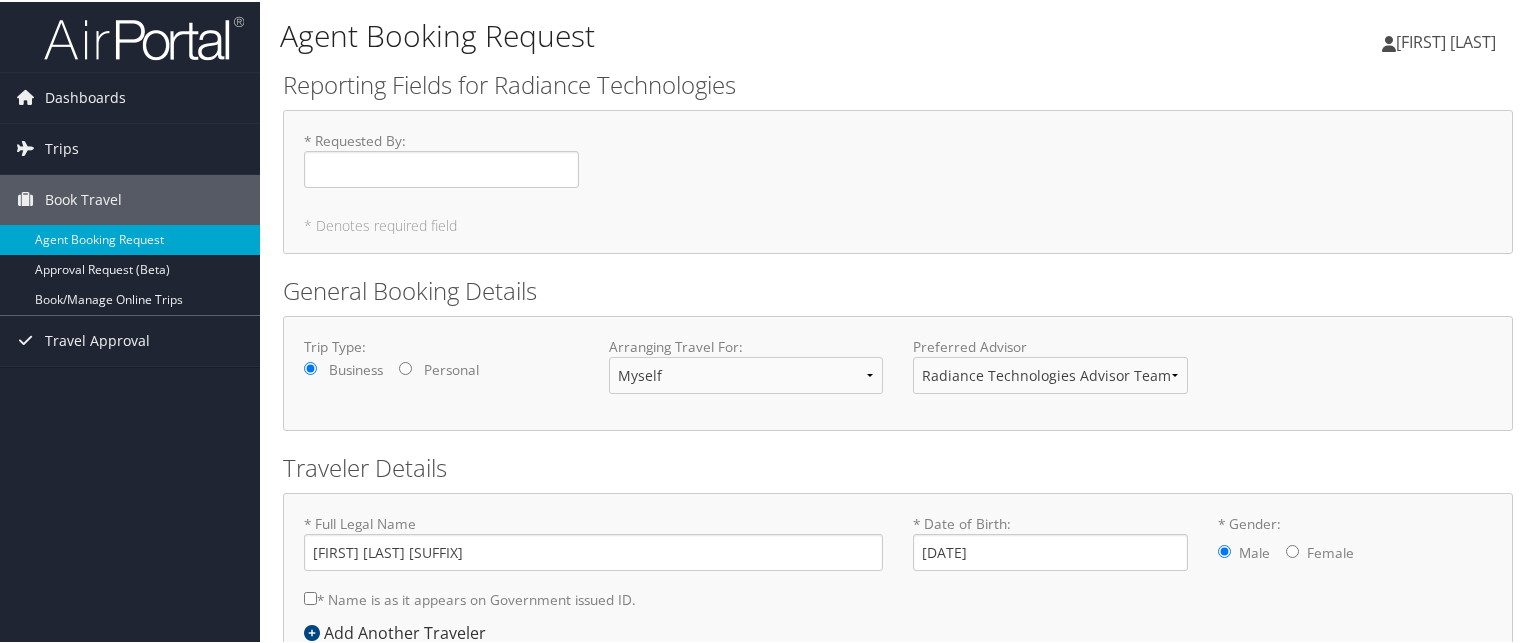 scroll, scrollTop: 739, scrollLeft: 0, axis: vertical 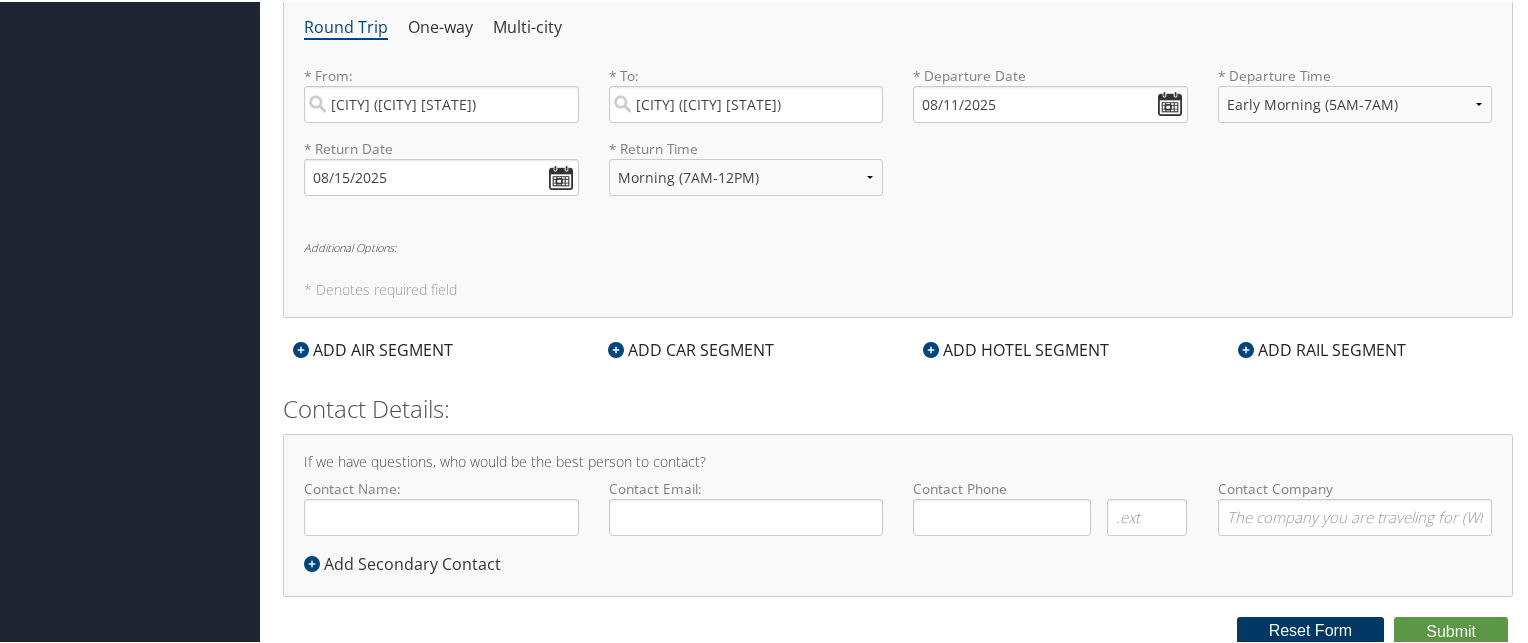 click on "Reset Form" at bounding box center [1311, 629] 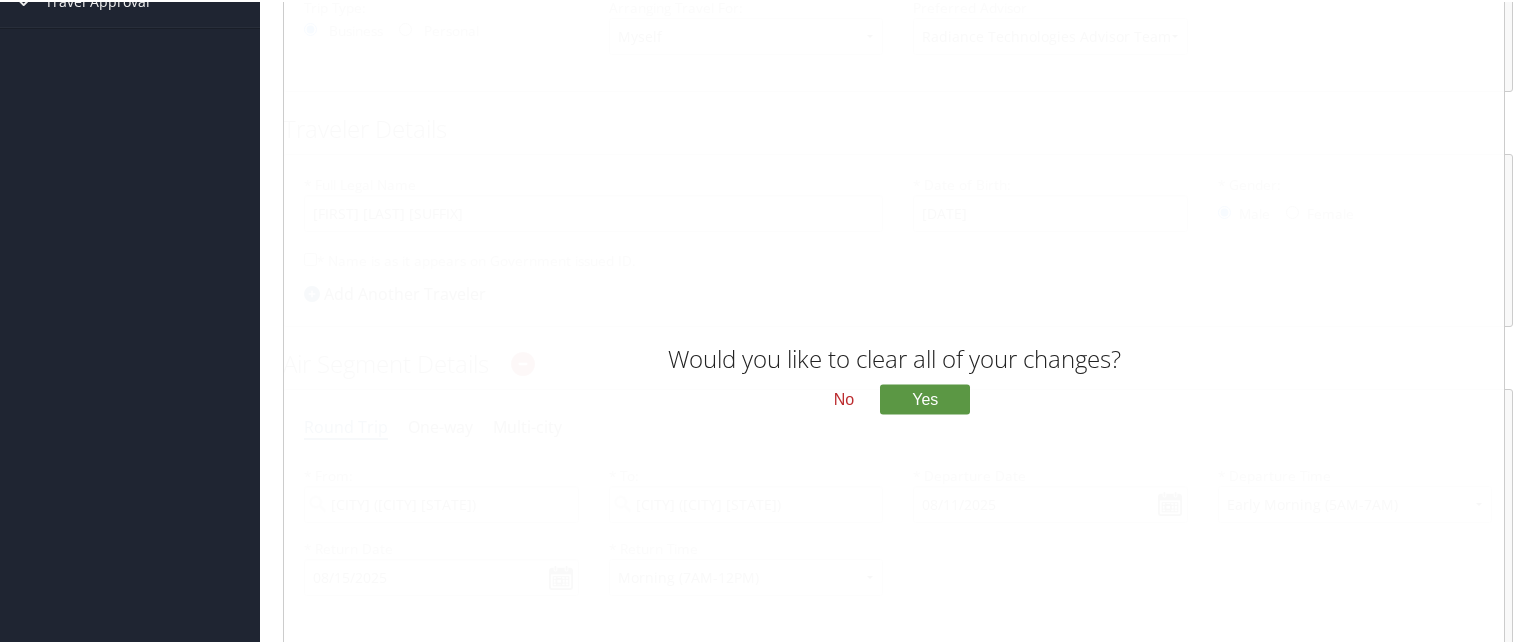 scroll, scrollTop: 0, scrollLeft: 0, axis: both 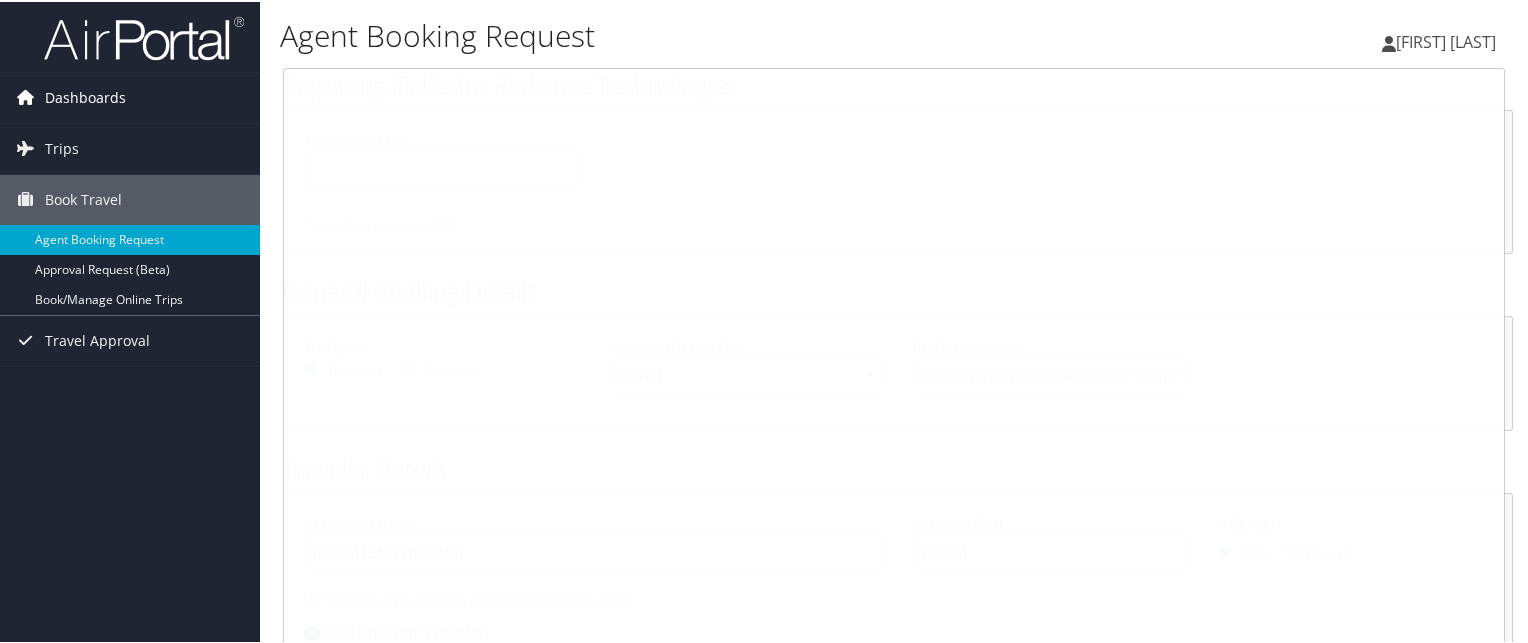 click on "Dashboards" at bounding box center (85, 96) 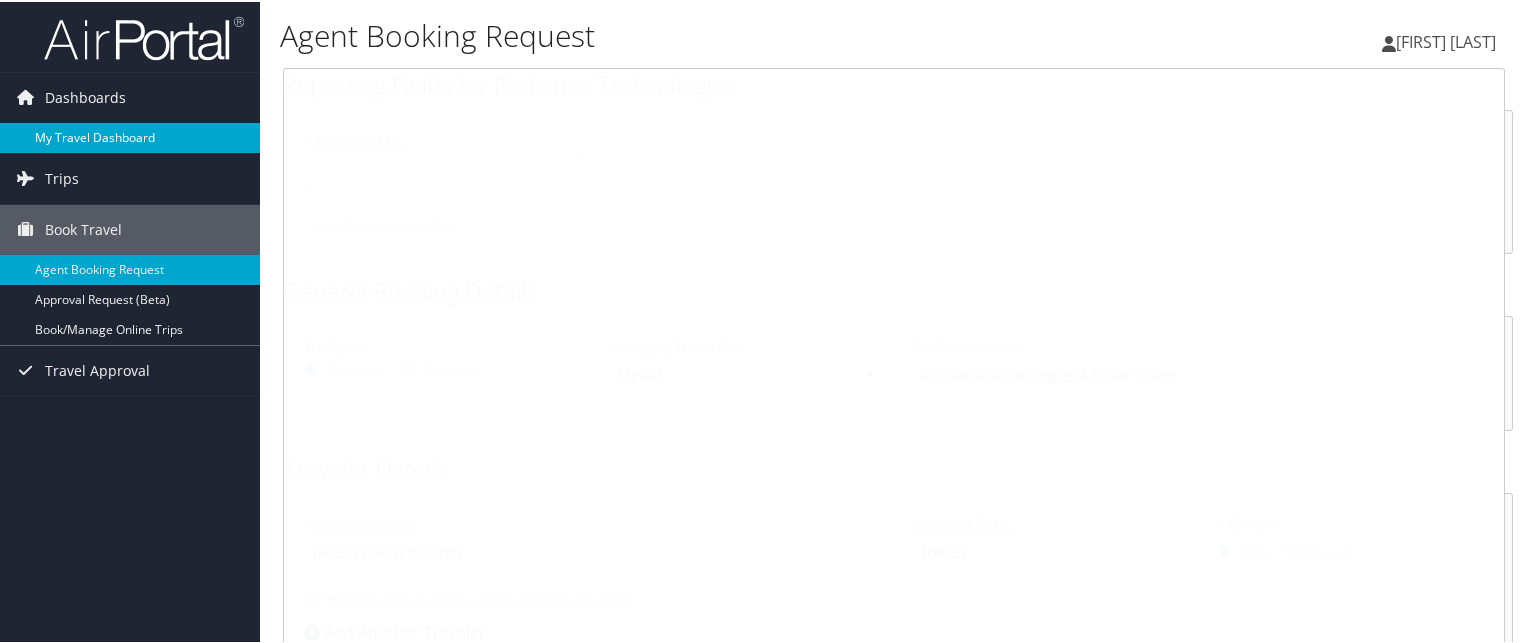 click on "My Travel Dashboard" at bounding box center (130, 136) 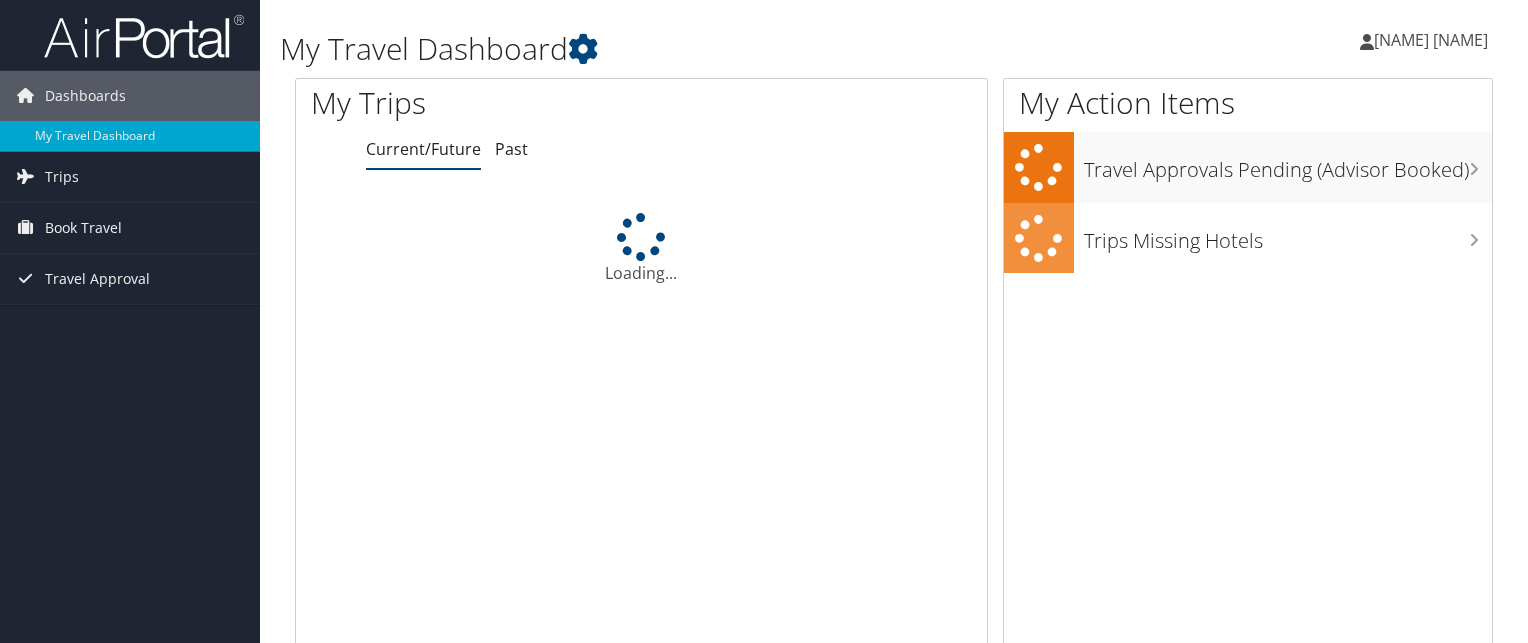scroll, scrollTop: 0, scrollLeft: 0, axis: both 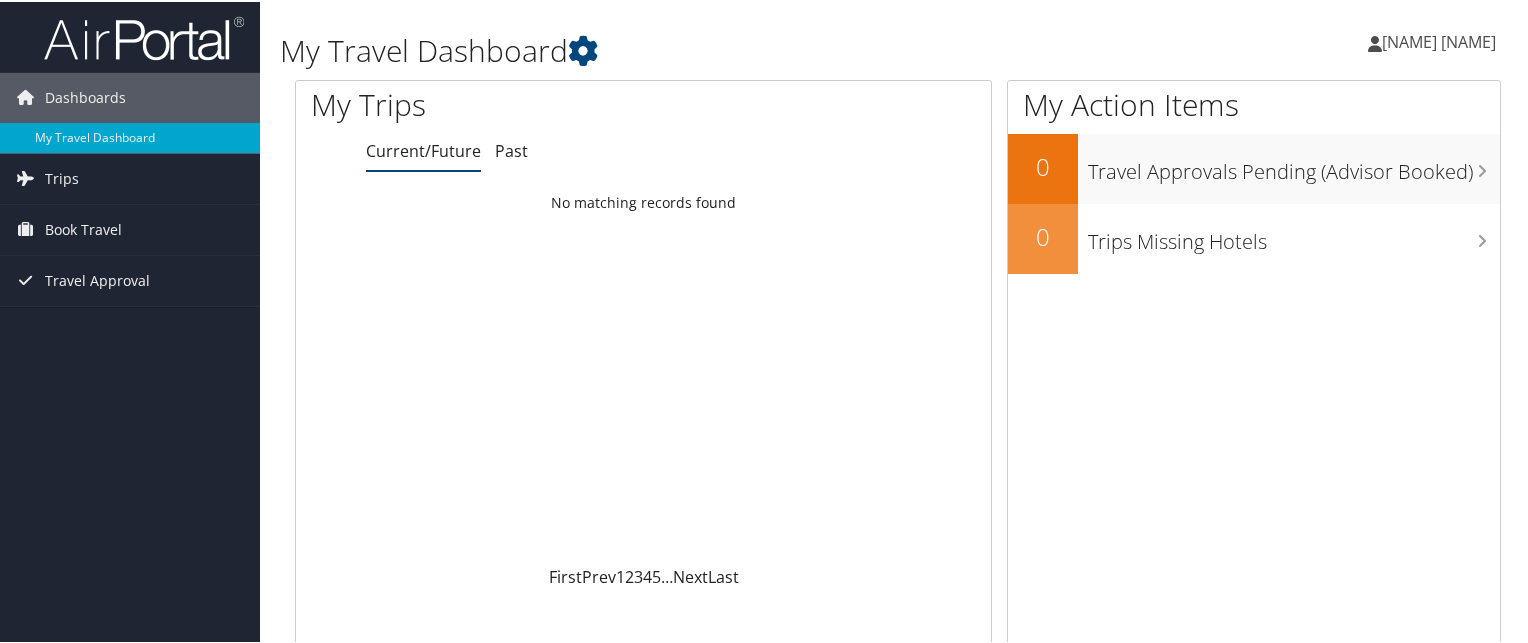 click on "[NAME] [NAME]" at bounding box center [1439, 40] 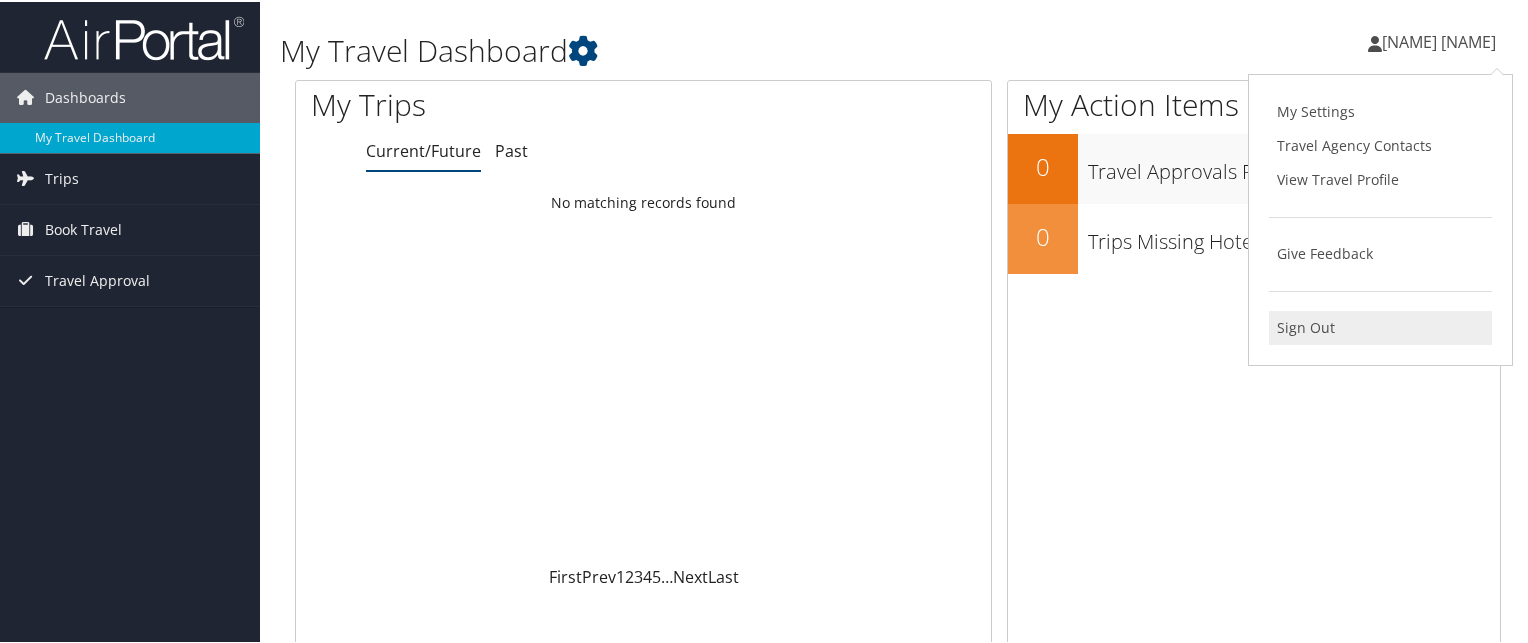 click on "Sign Out" at bounding box center [1380, 326] 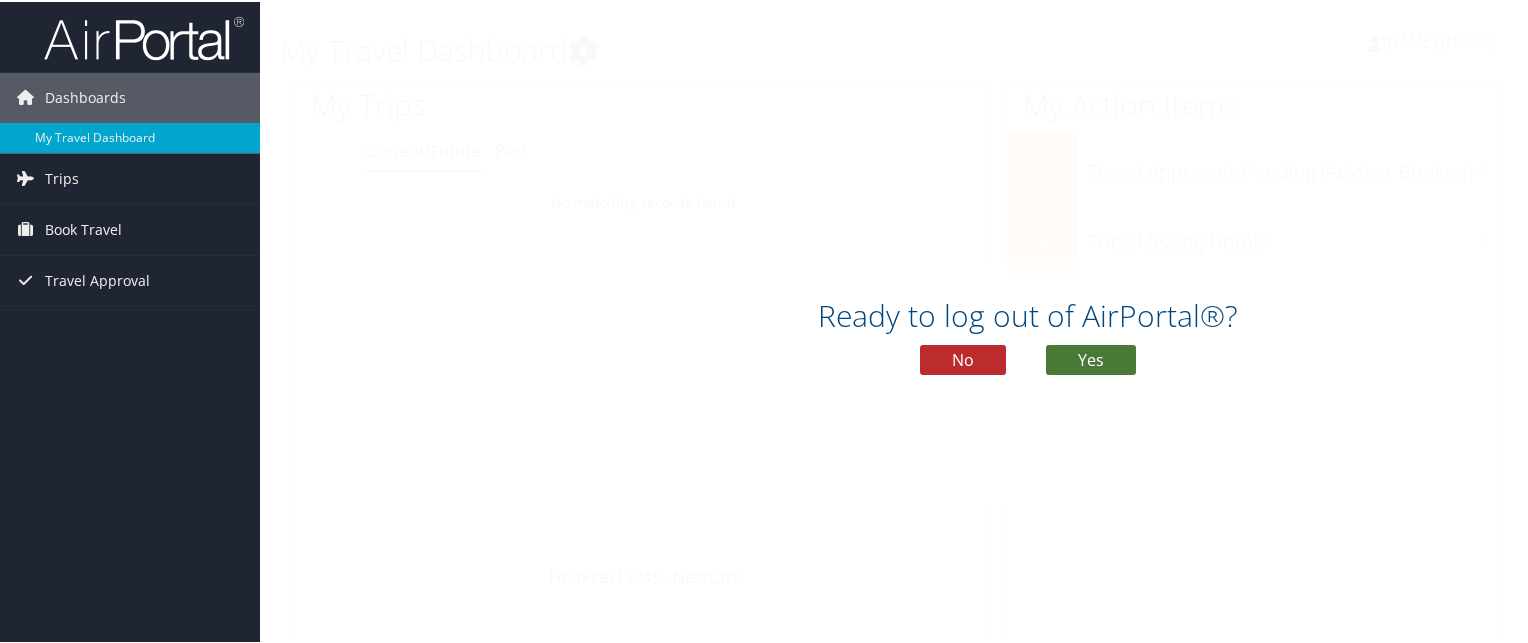 click on "Yes" at bounding box center [1091, 358] 